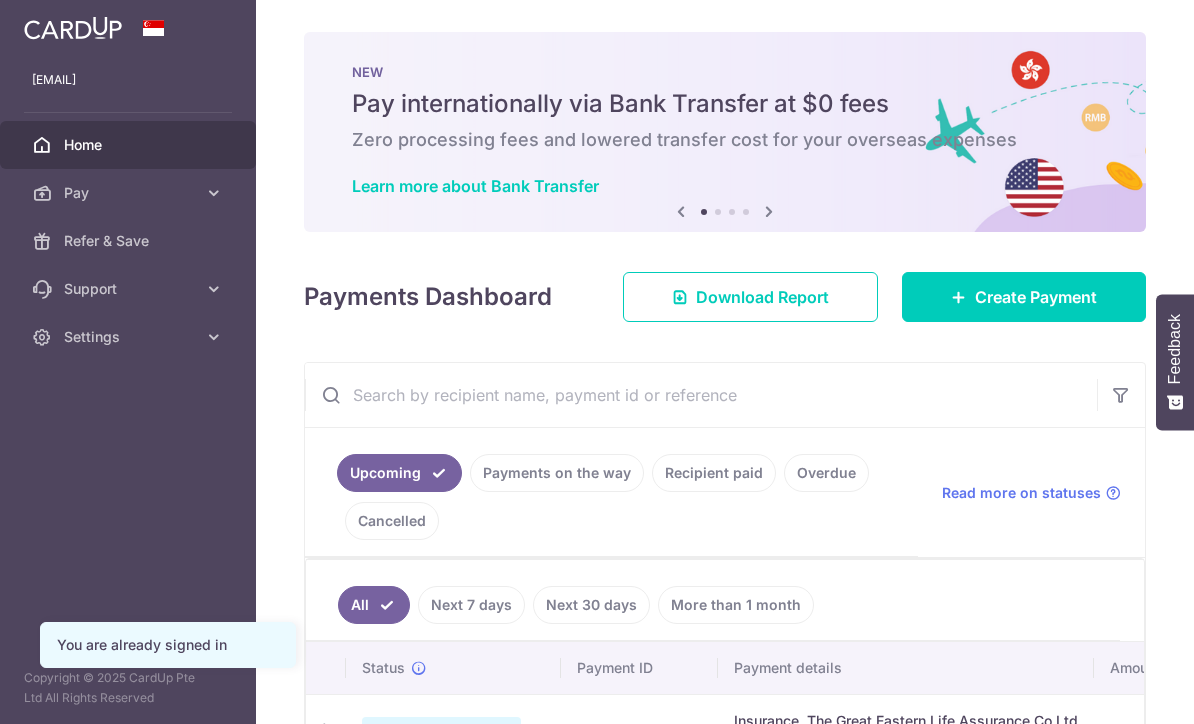 scroll, scrollTop: 0, scrollLeft: 0, axis: both 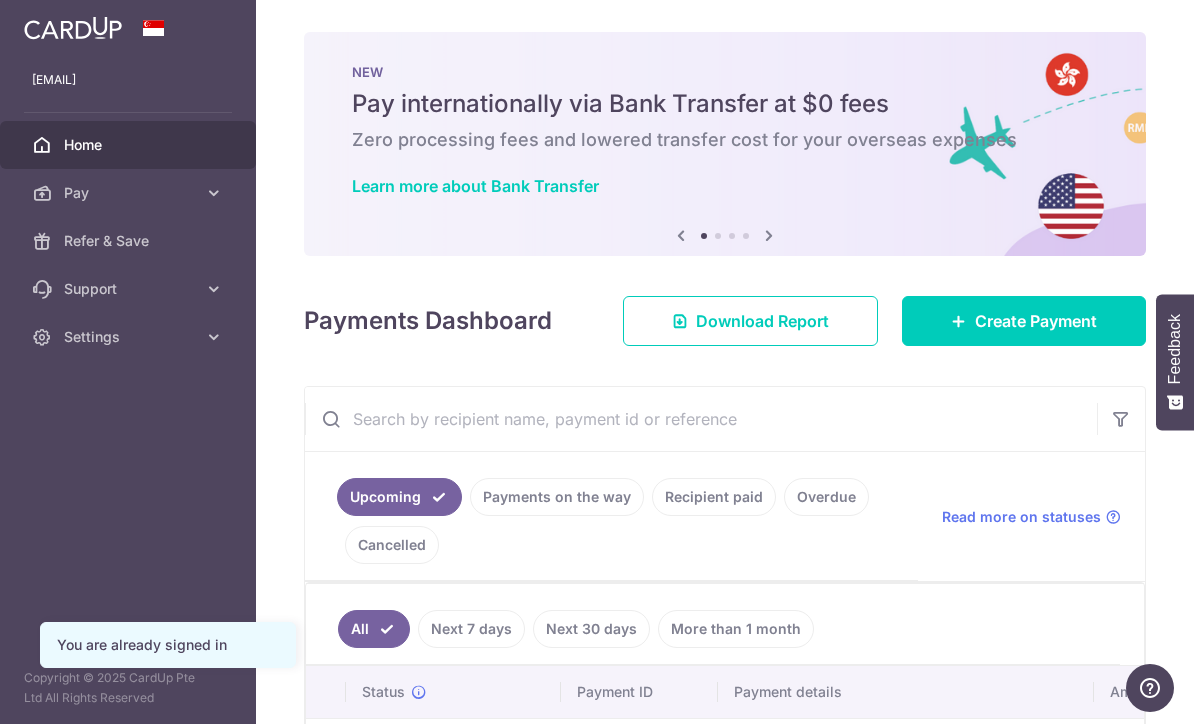 click on "Create Payment" at bounding box center [1024, 321] 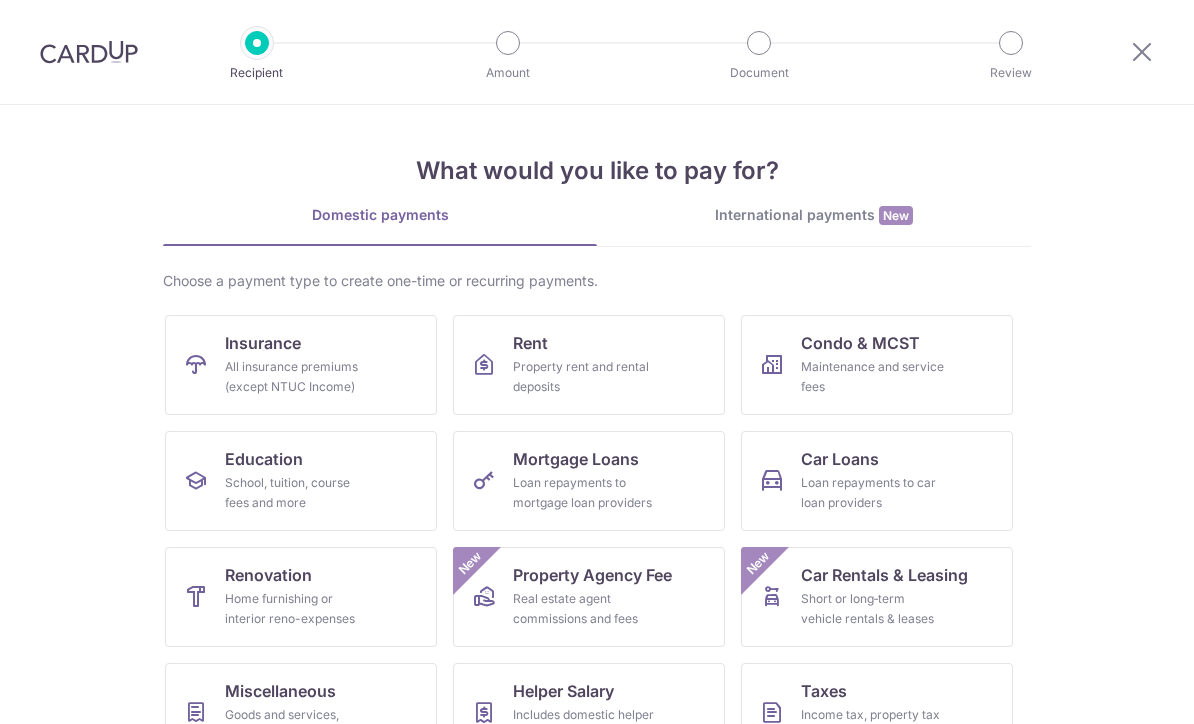 scroll, scrollTop: 0, scrollLeft: 0, axis: both 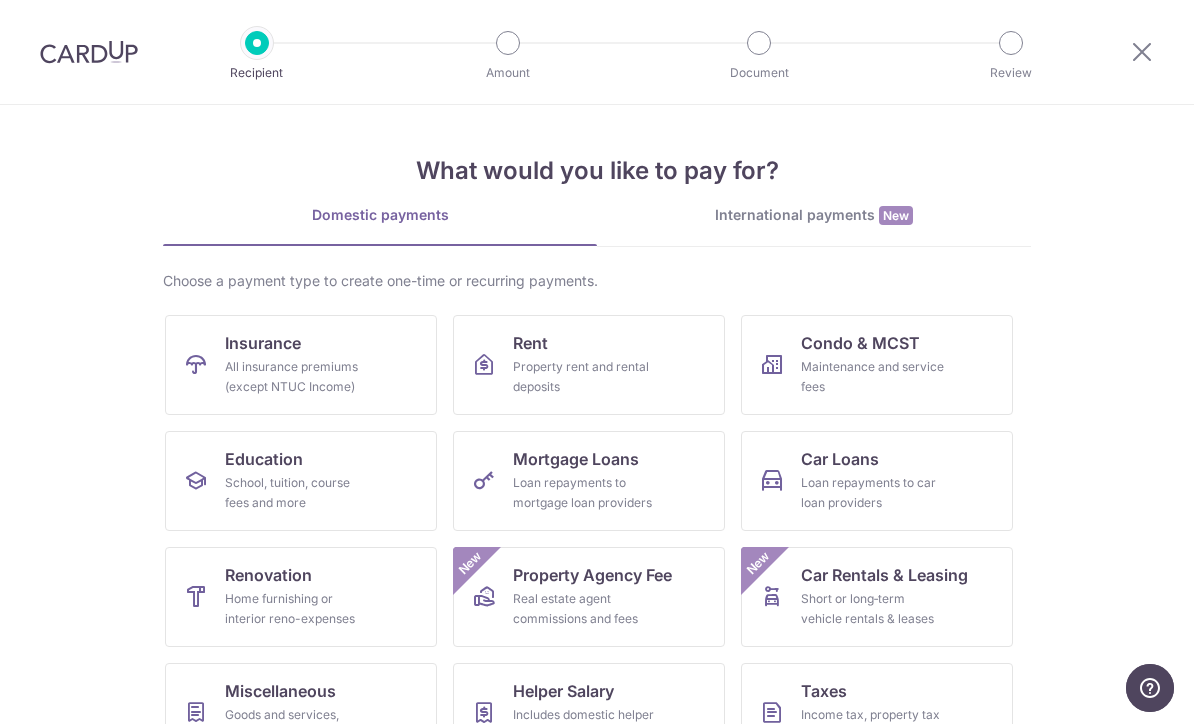click on "All insurance premiums (except NTUC Income)" at bounding box center (297, 377) 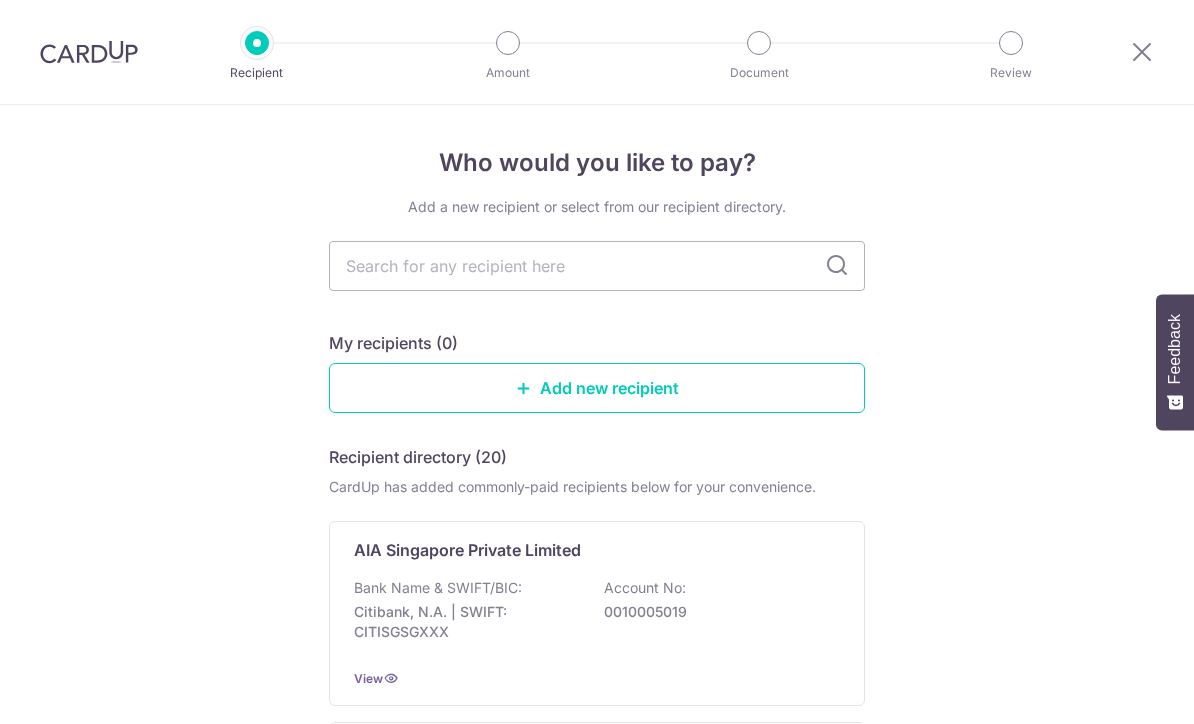 scroll, scrollTop: 0, scrollLeft: 0, axis: both 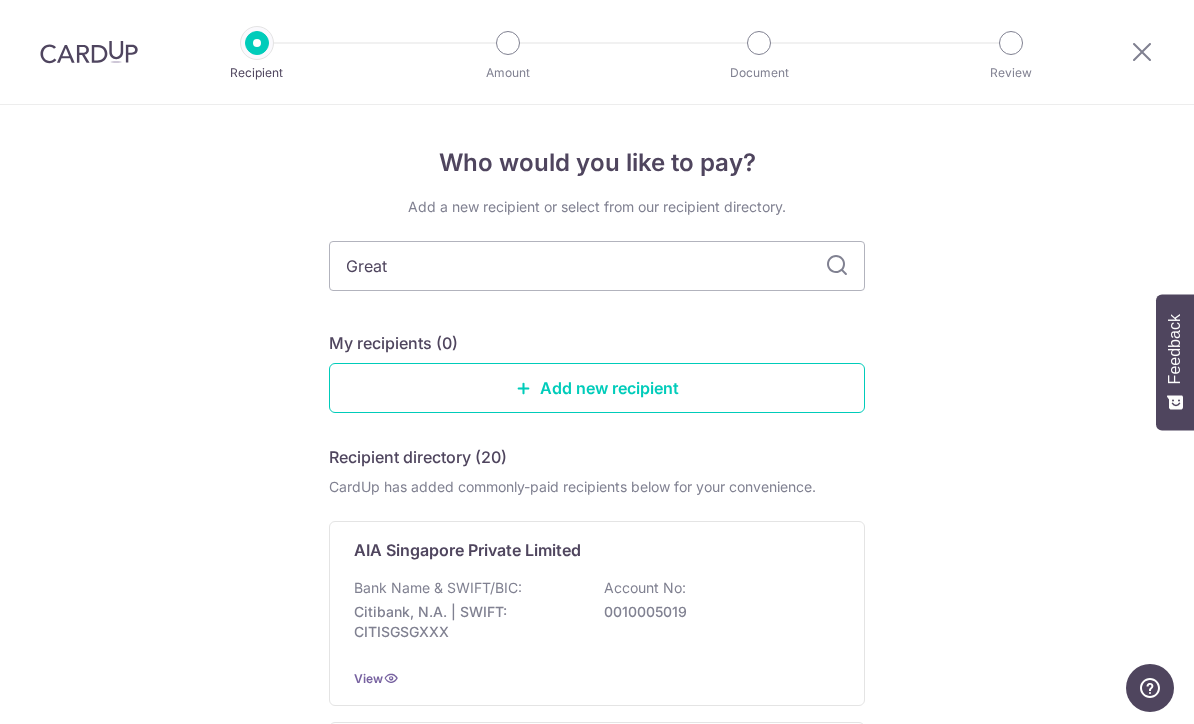 type on "Great" 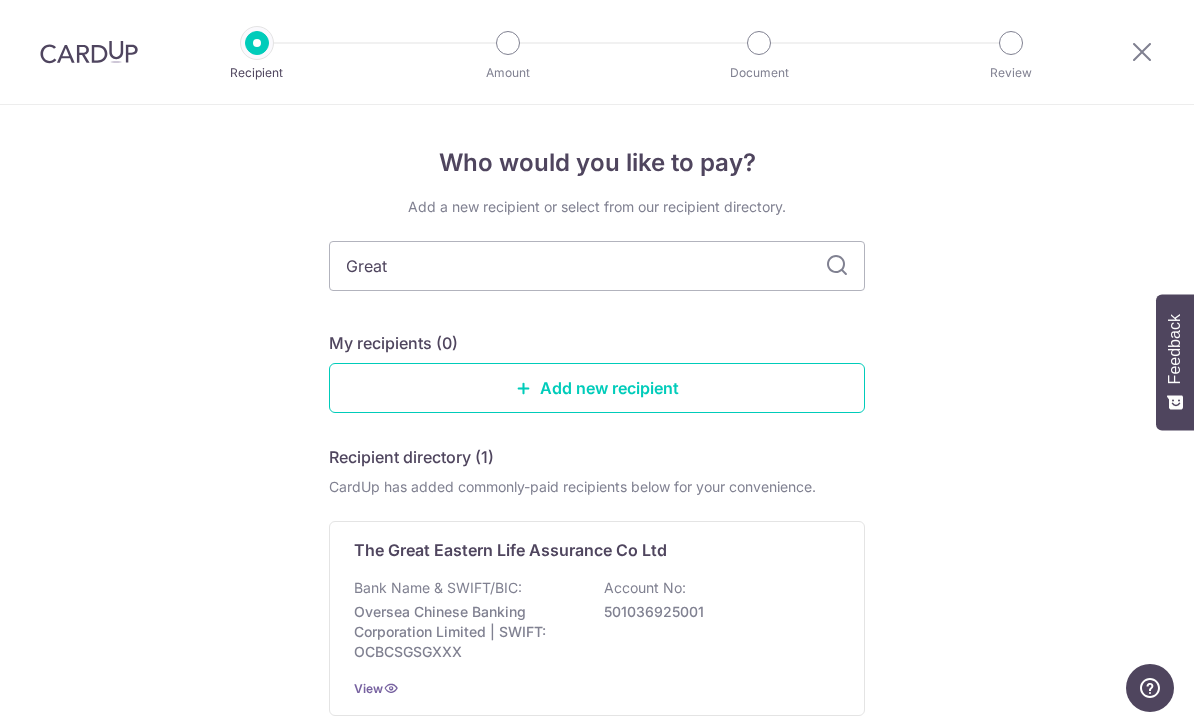click on "The Great Eastern Life Assurance Co Ltd
Bank Name & SWIFT/BIC:
Oversea Chinese Banking Corporation Limited | SWIFT: OCBCSGSGXXX
Account No:
501036925001
View" at bounding box center [597, 618] 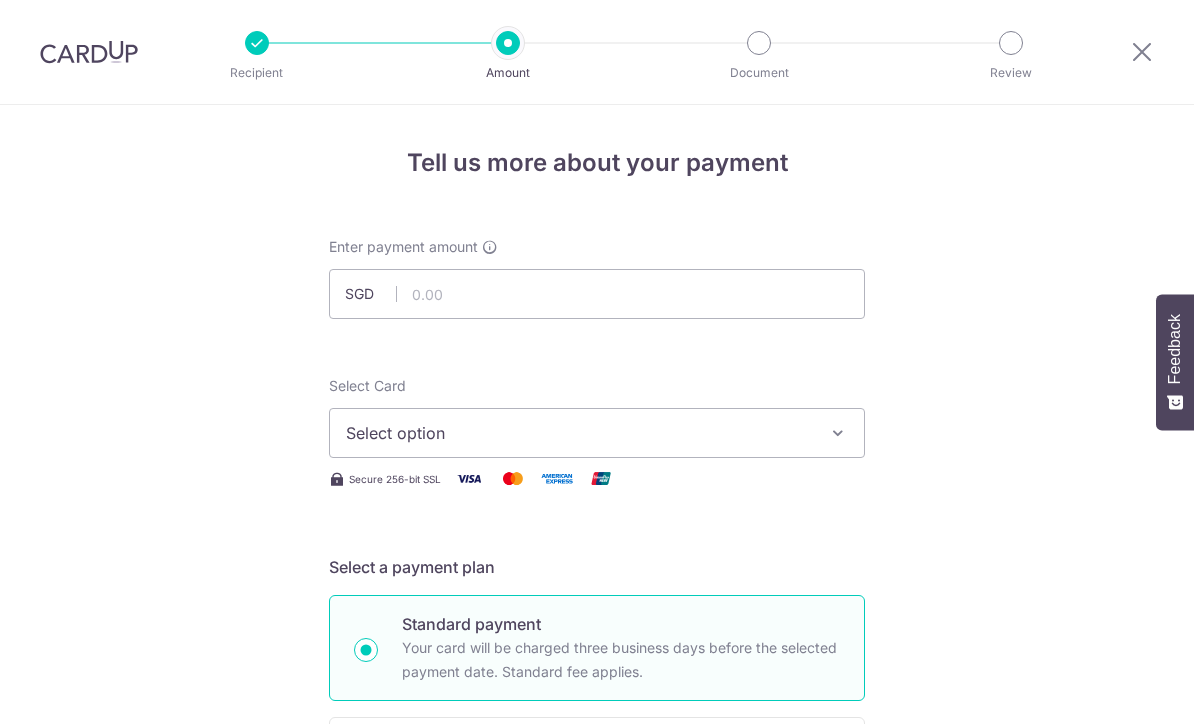 scroll, scrollTop: 0, scrollLeft: 0, axis: both 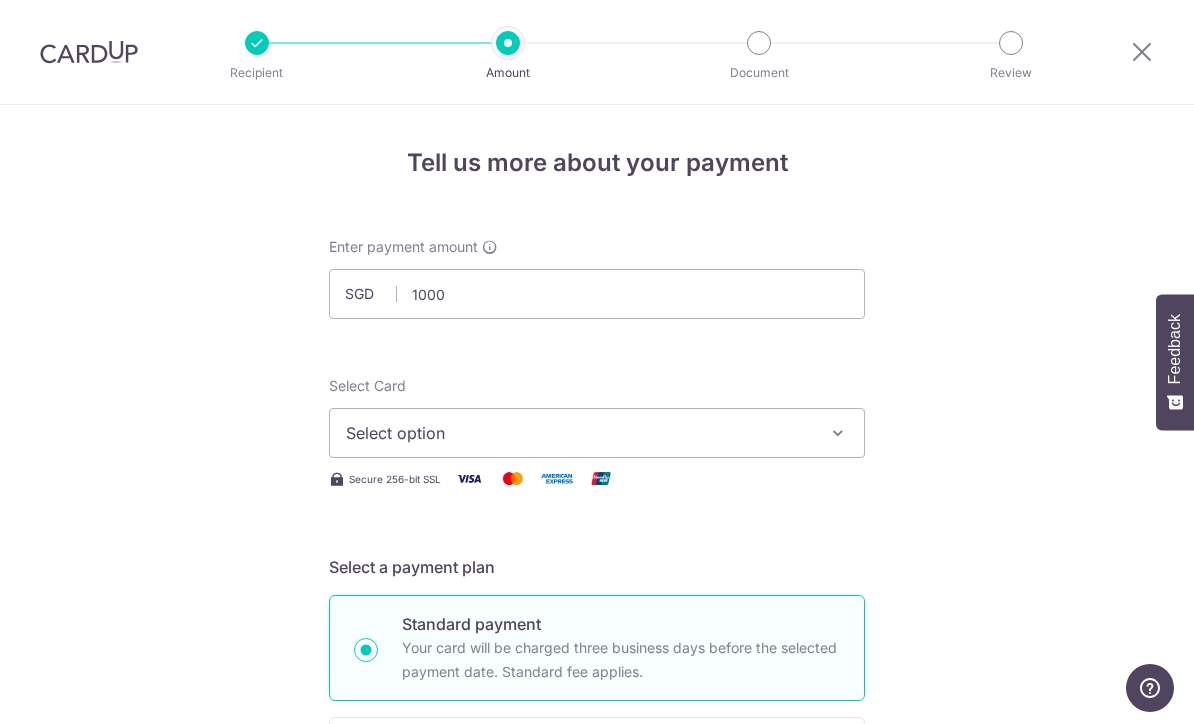 click on "Select option" at bounding box center (597, 433) 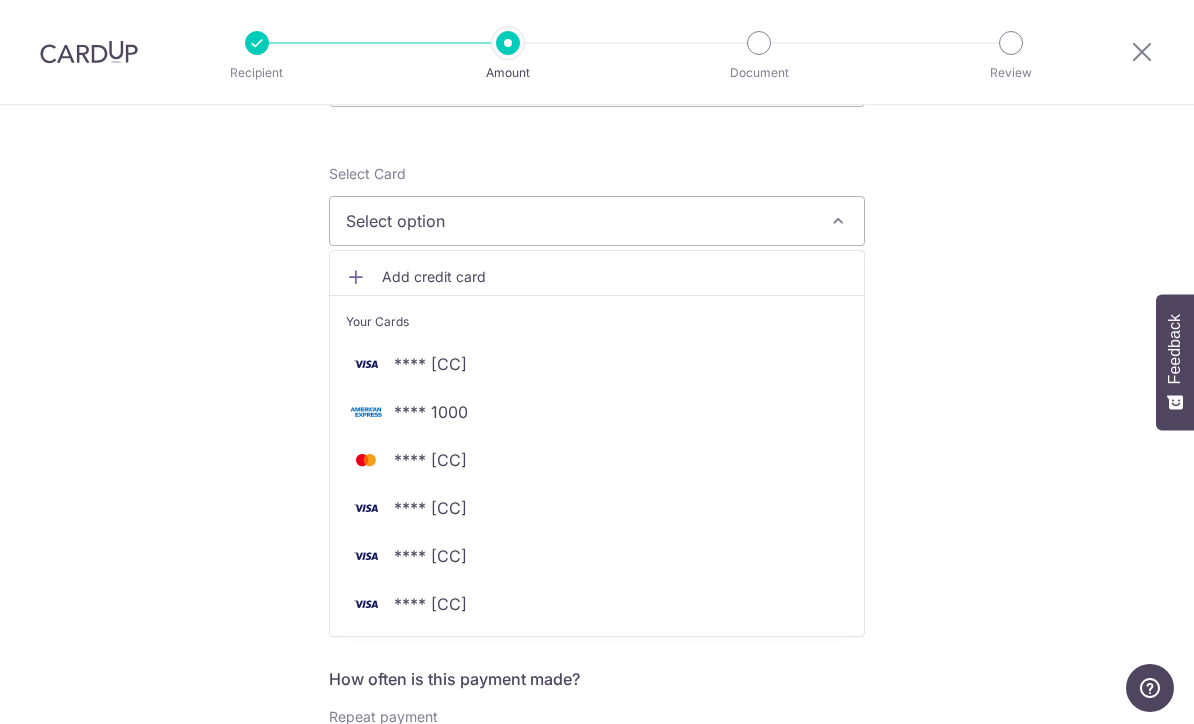 scroll, scrollTop: 216, scrollLeft: 0, axis: vertical 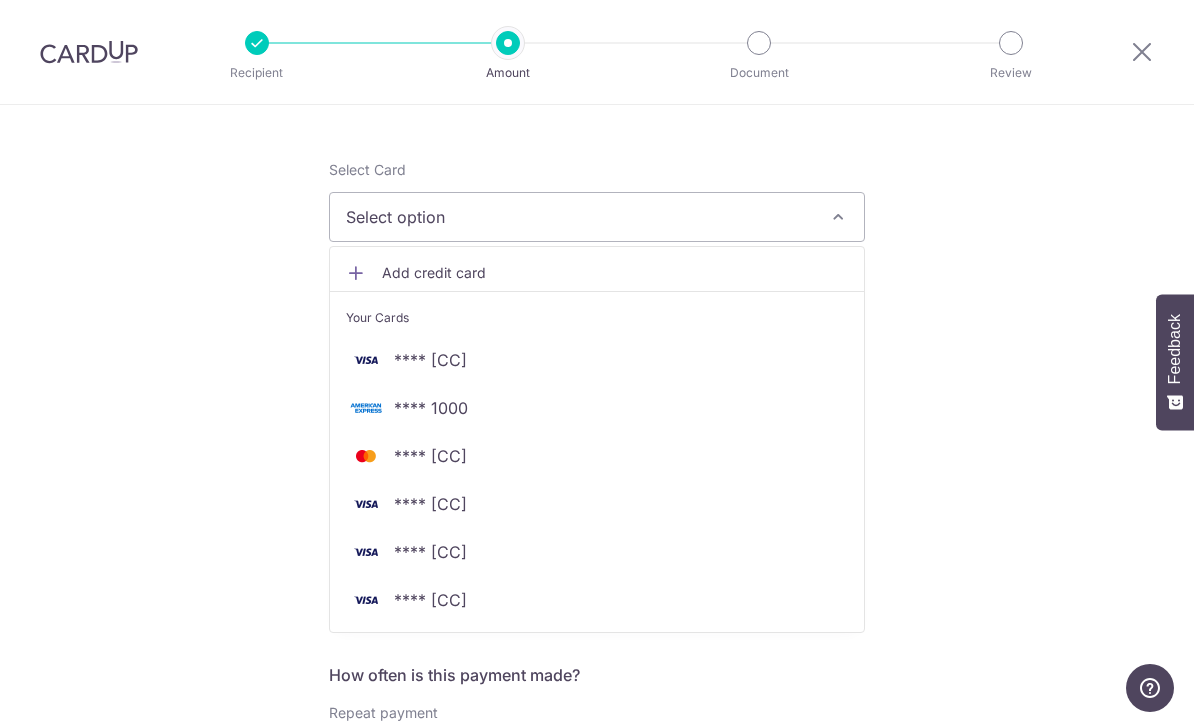 click on "**** 2659" at bounding box center (430, 600) 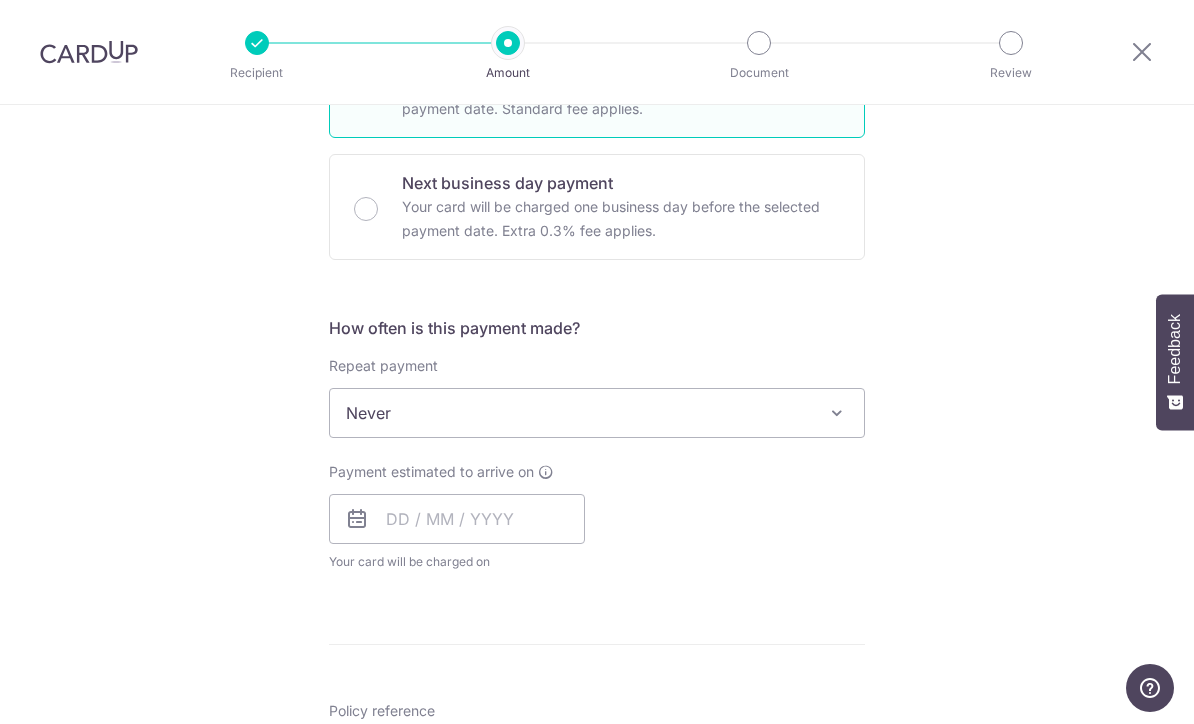 scroll, scrollTop: 598, scrollLeft: 0, axis: vertical 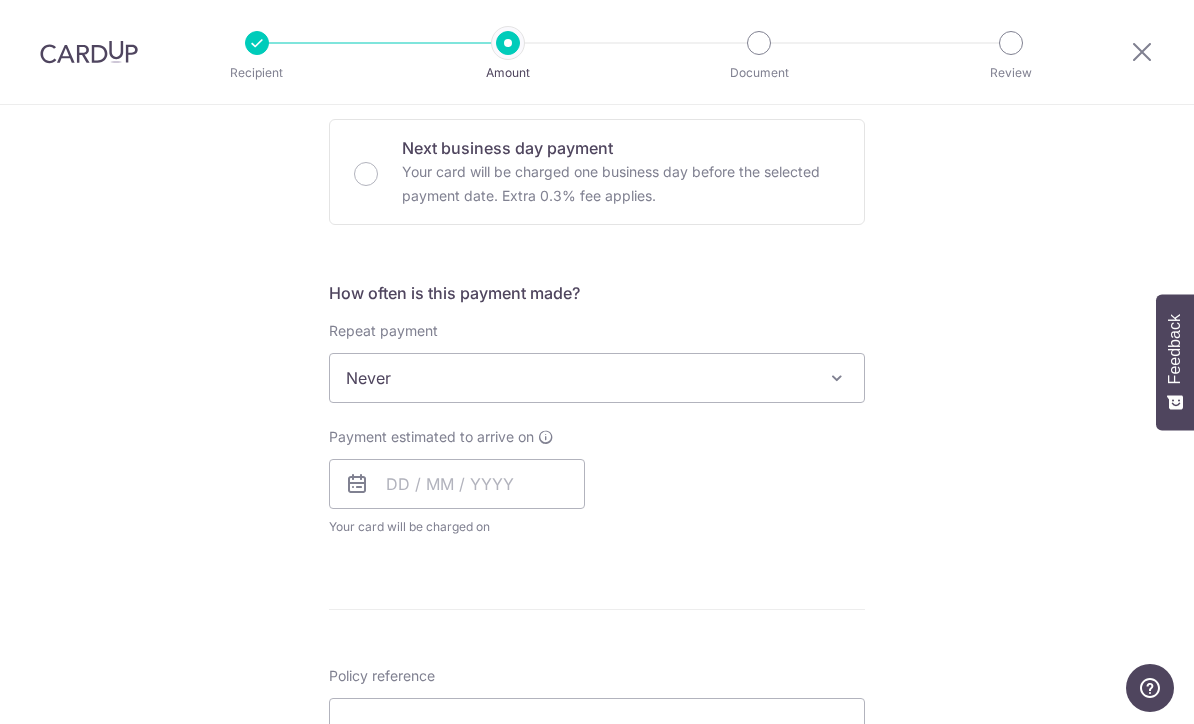 click on "Never" at bounding box center (597, 378) 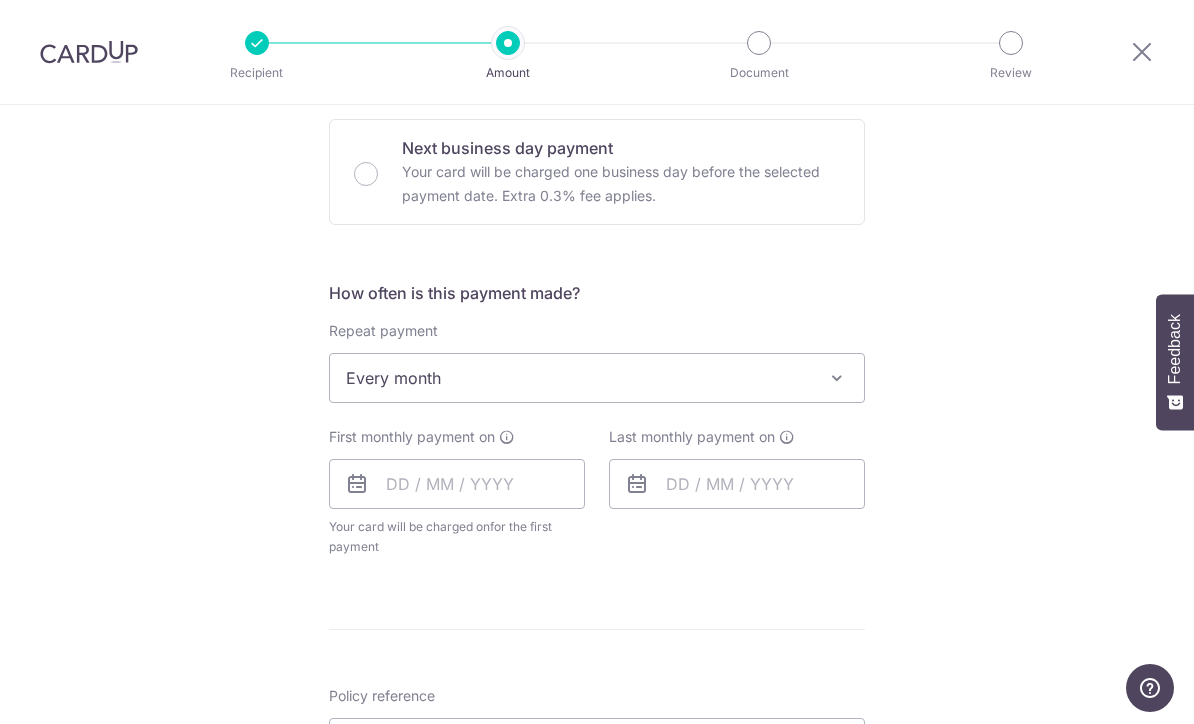 select on "3" 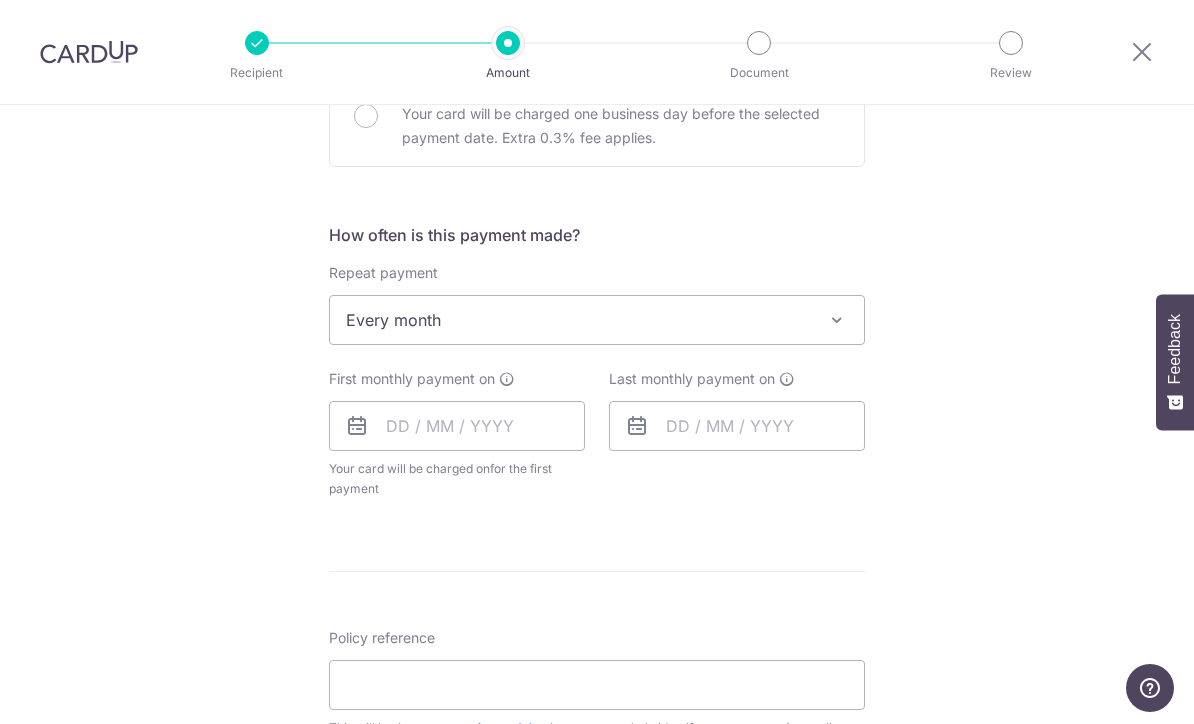 scroll, scrollTop: 733, scrollLeft: 0, axis: vertical 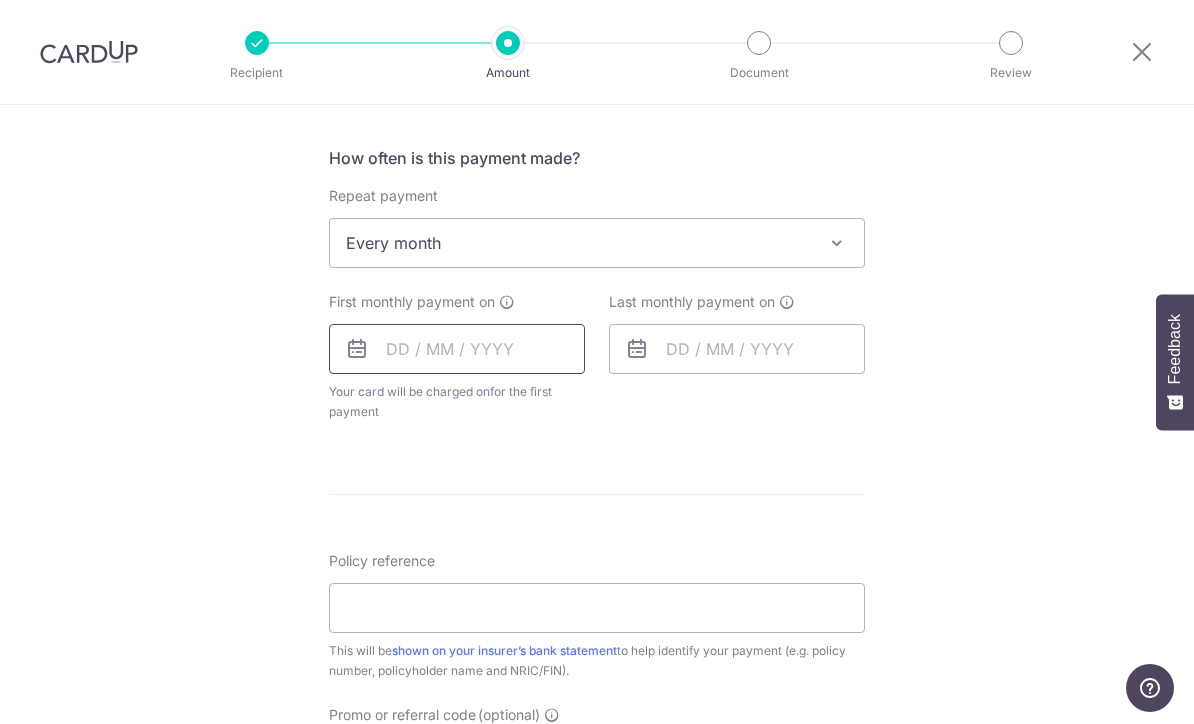 click at bounding box center (457, 349) 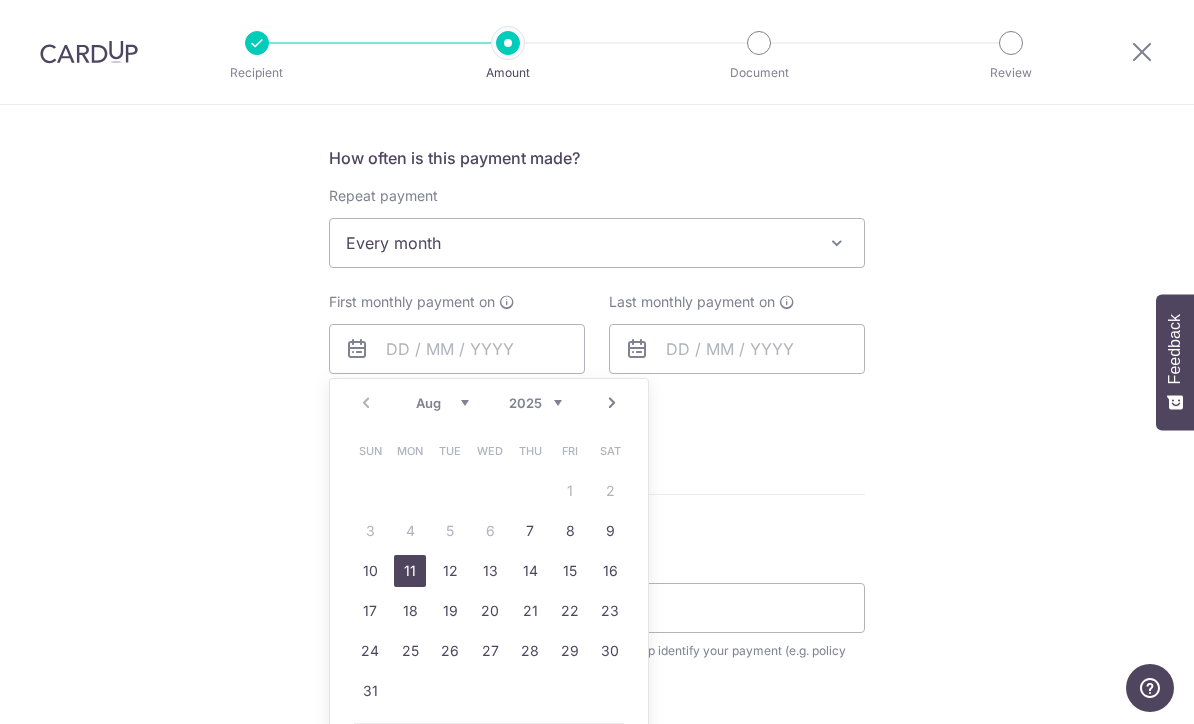 click on "11" at bounding box center (410, 571) 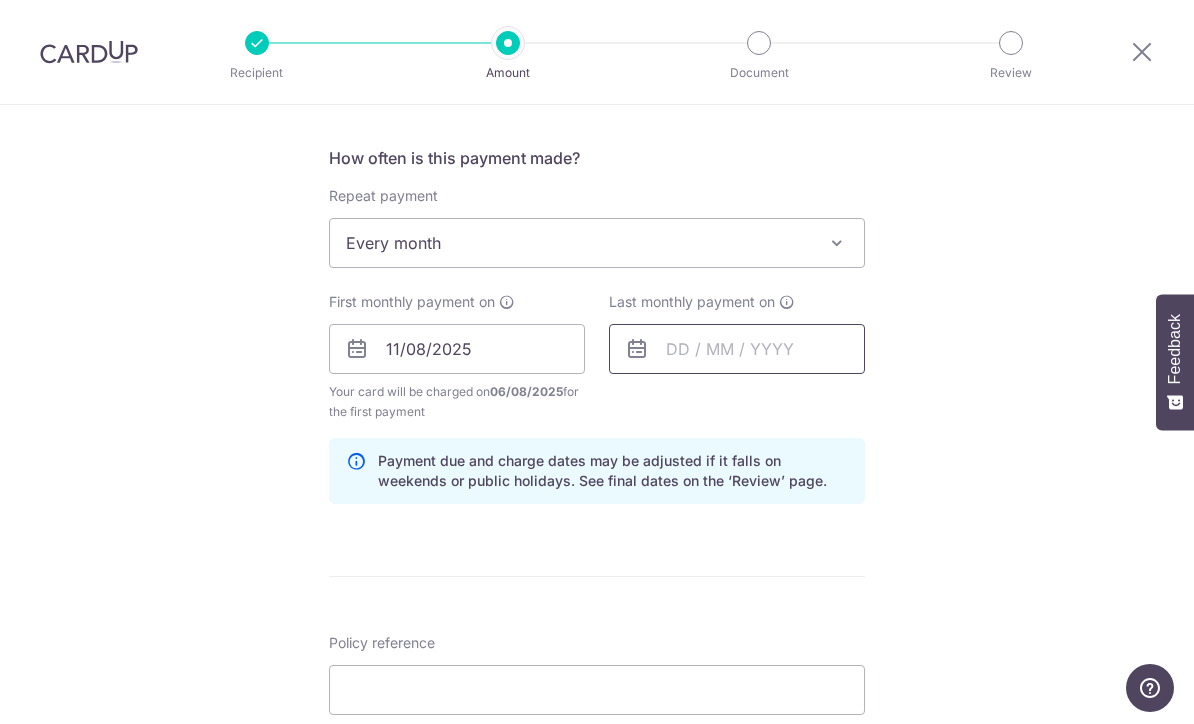 click at bounding box center (737, 349) 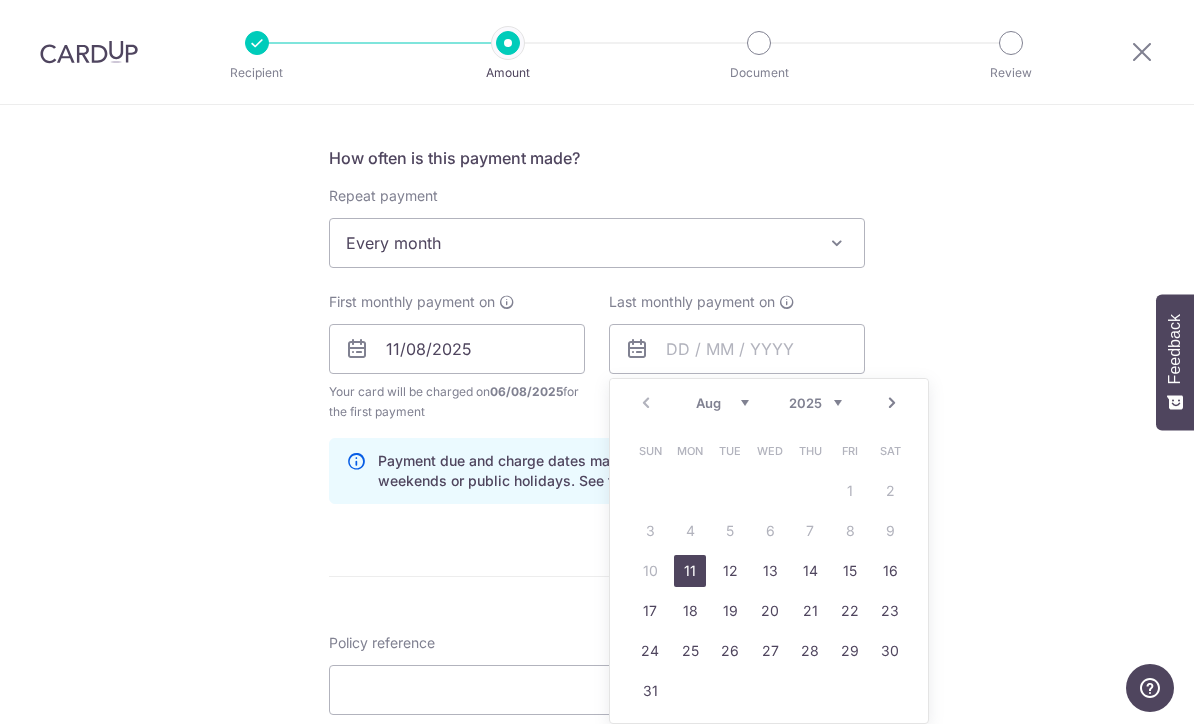 click on "Aug Sep Oct Nov Dec" at bounding box center (722, 403) 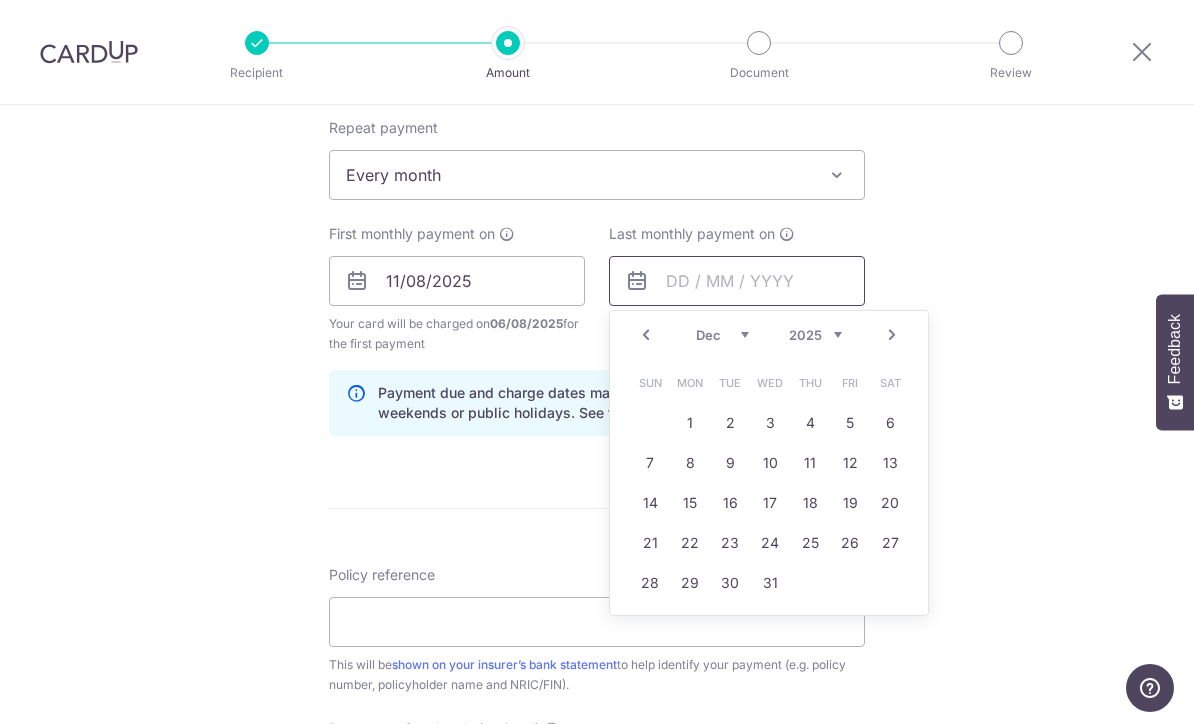 scroll, scrollTop: 833, scrollLeft: 0, axis: vertical 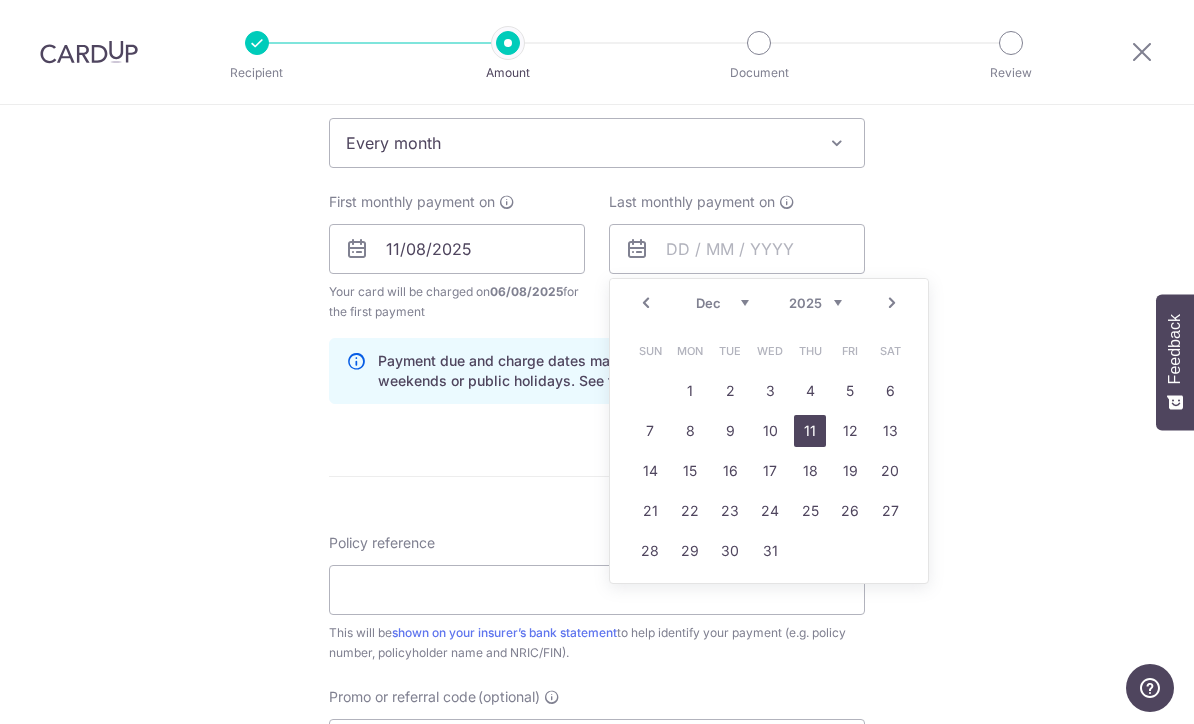 click on "11" at bounding box center (810, 431) 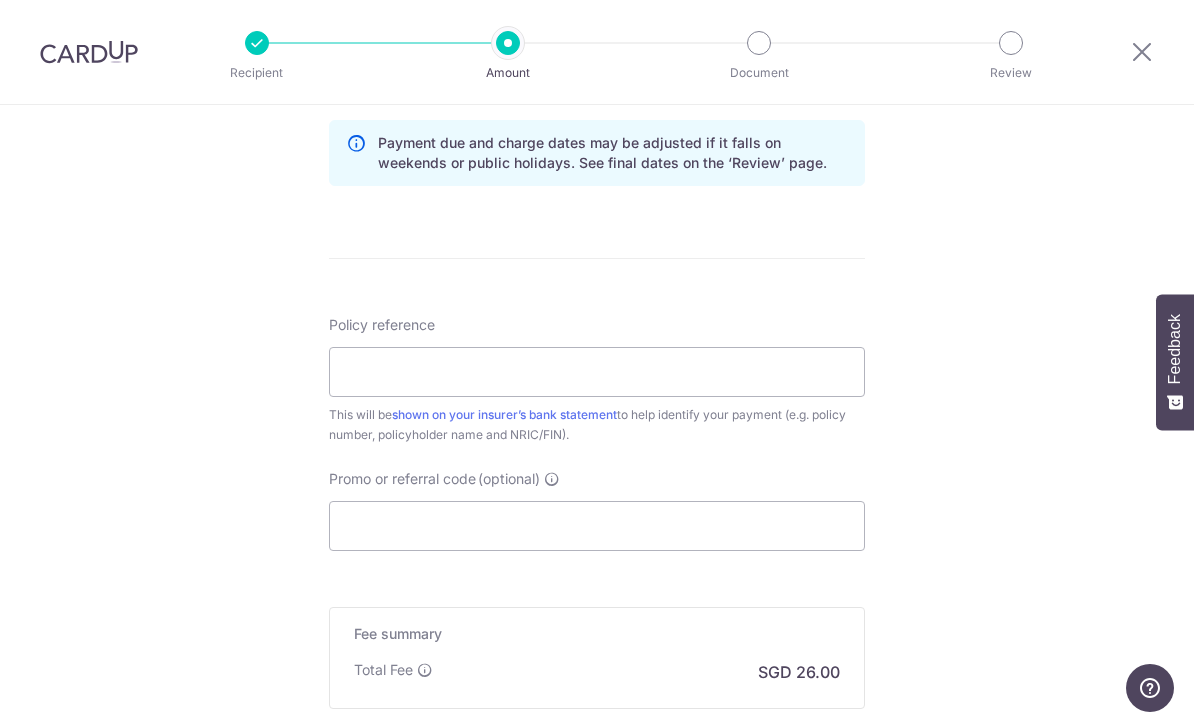 scroll, scrollTop: 1059, scrollLeft: 0, axis: vertical 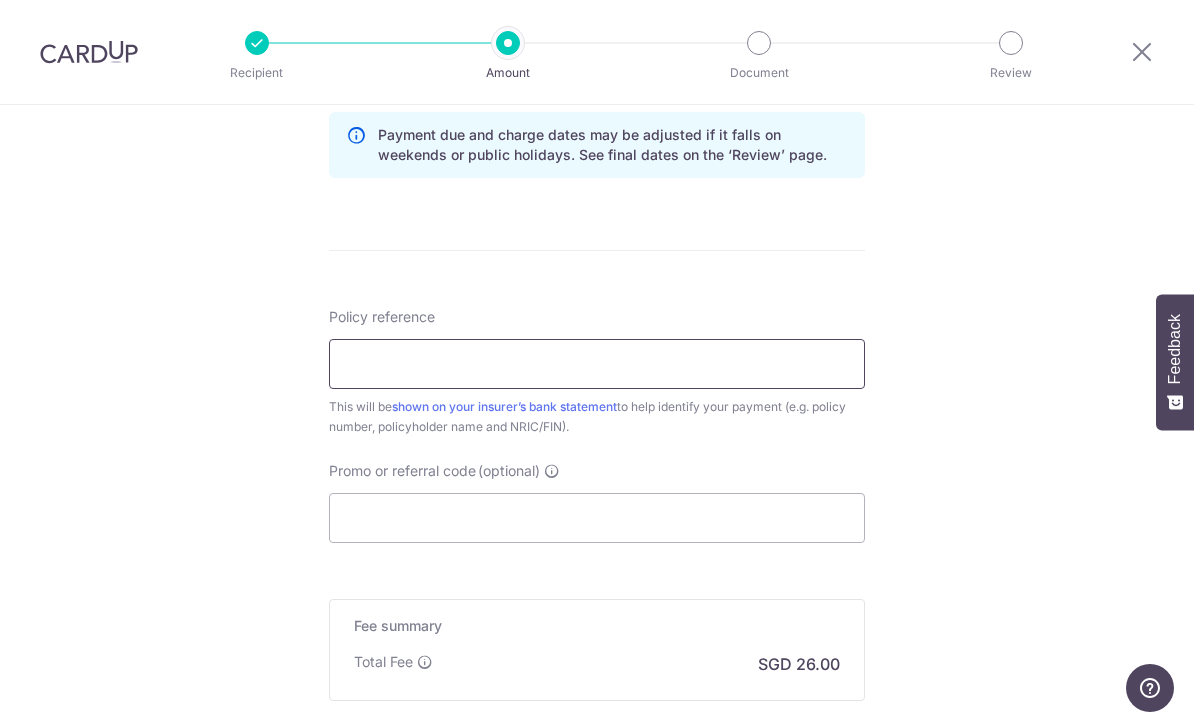 click on "Policy reference" at bounding box center [597, 364] 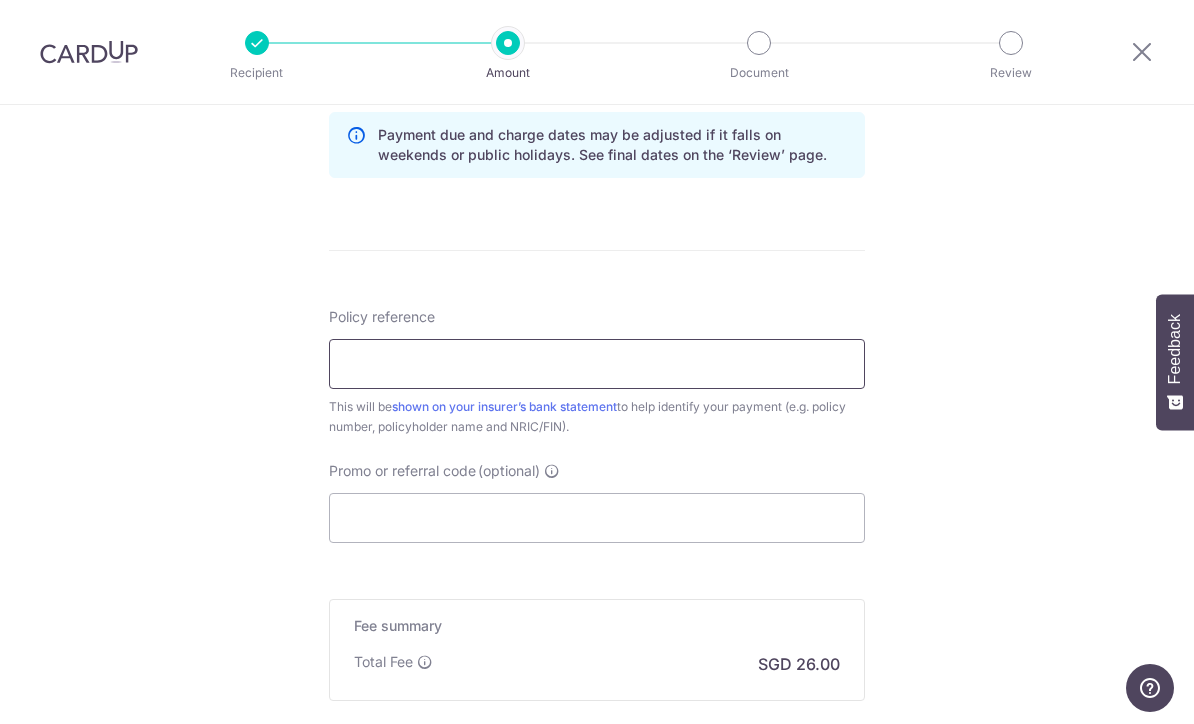 click on "Policy reference" at bounding box center [597, 364] 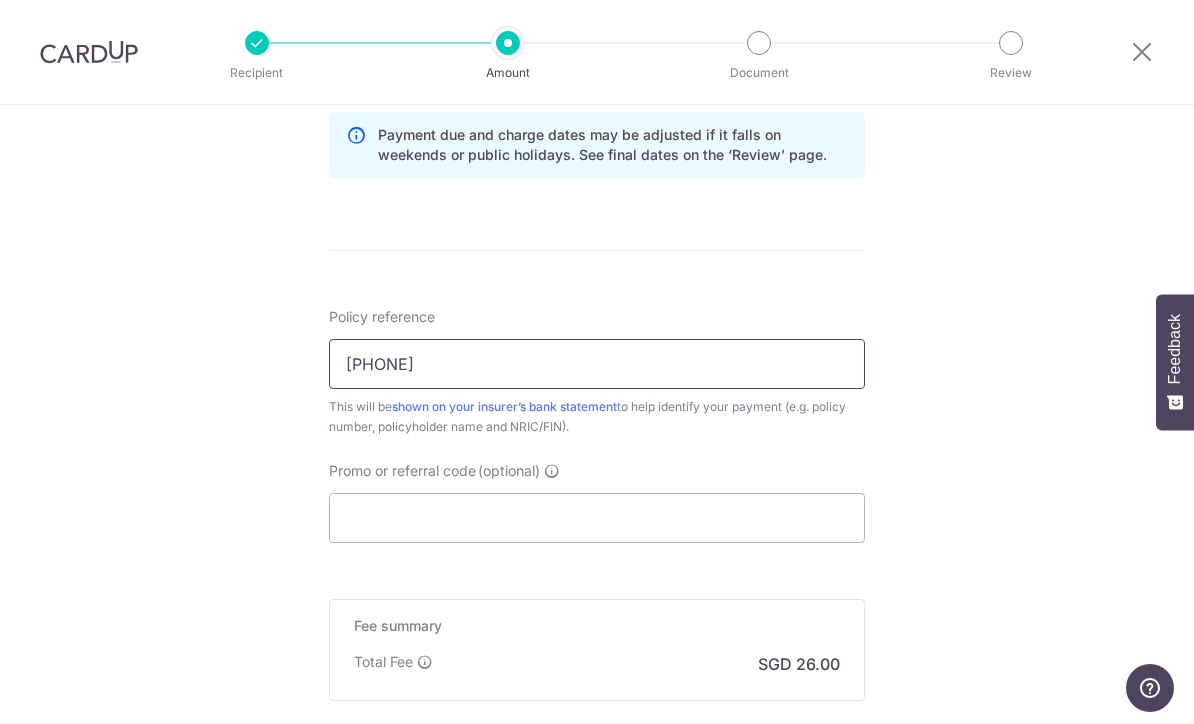 type on "0238410078" 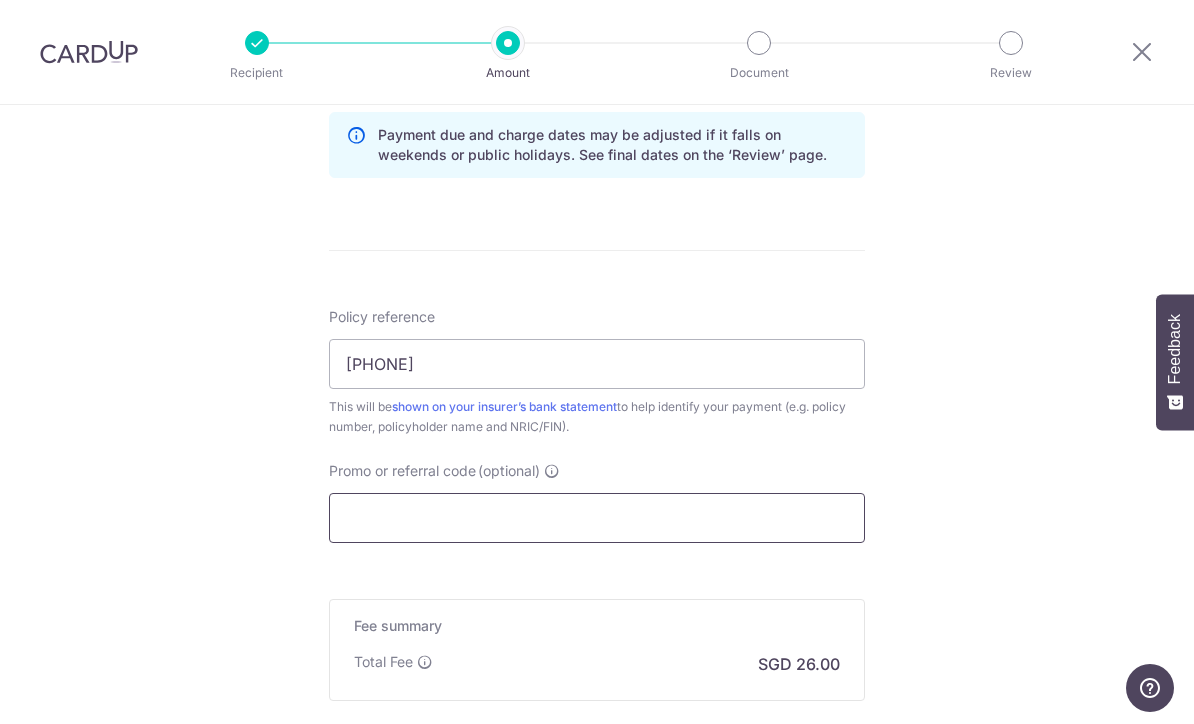 click on "Promo or referral code
(optional)" at bounding box center [597, 518] 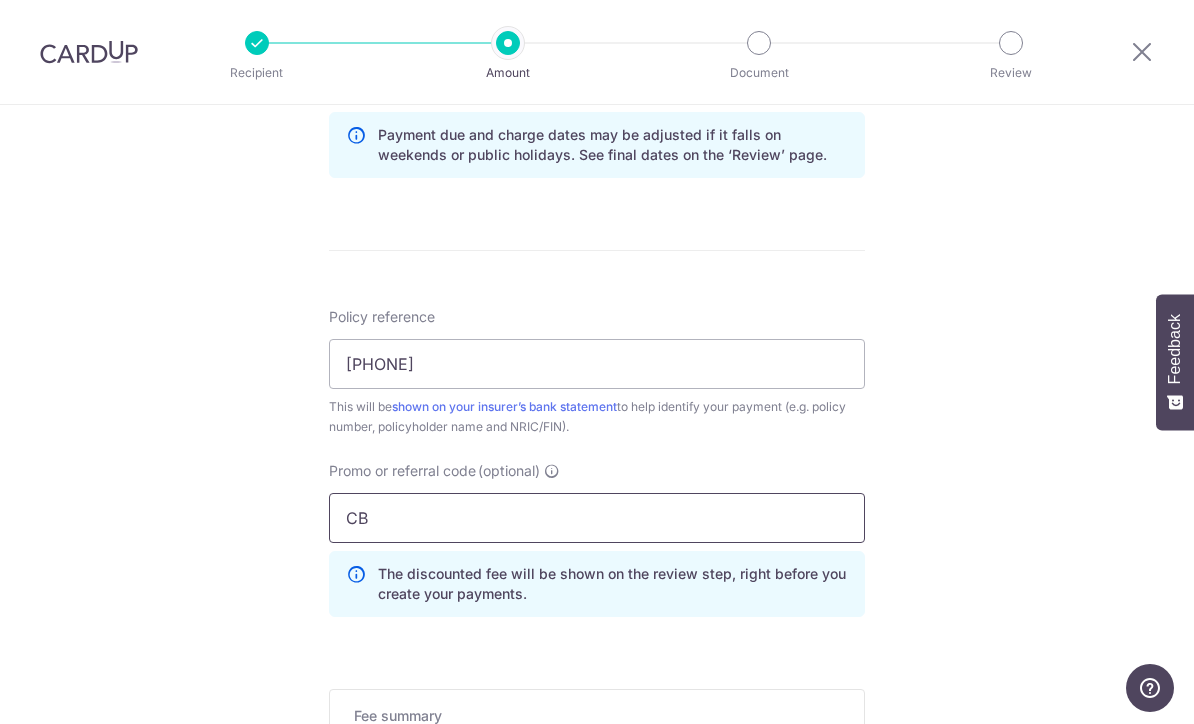 type on "C" 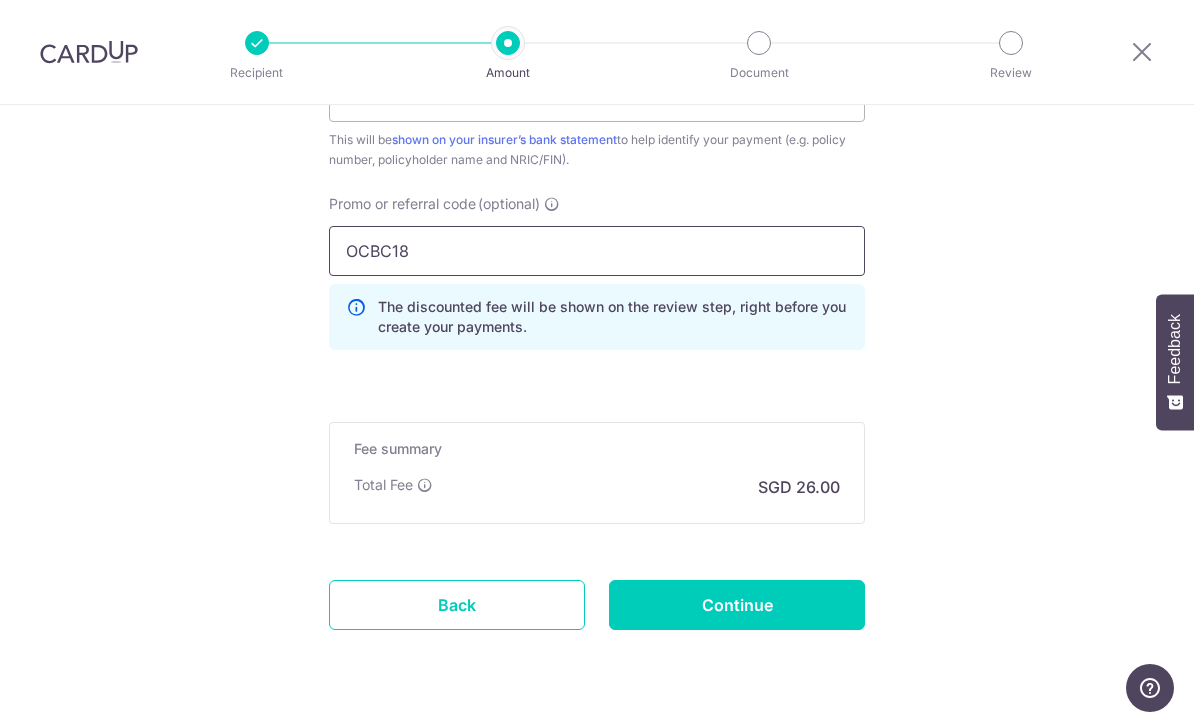 scroll, scrollTop: 1324, scrollLeft: 0, axis: vertical 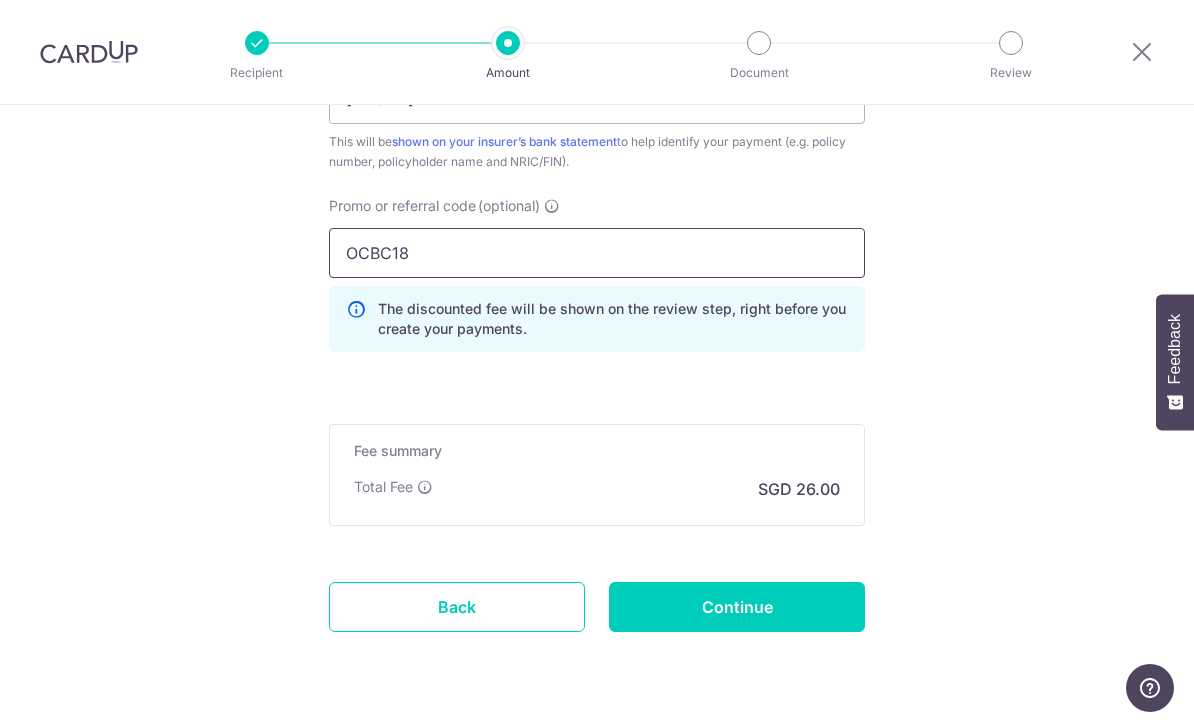 type on "OCBC18" 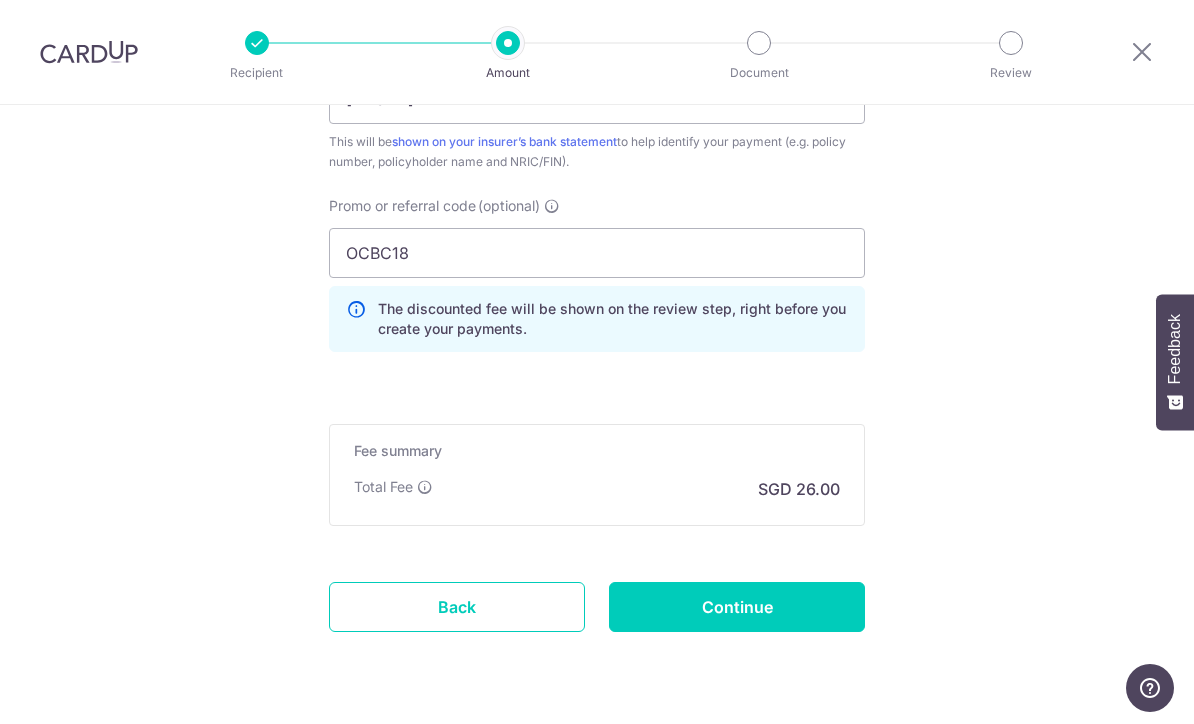 click on "Continue" at bounding box center [737, 607] 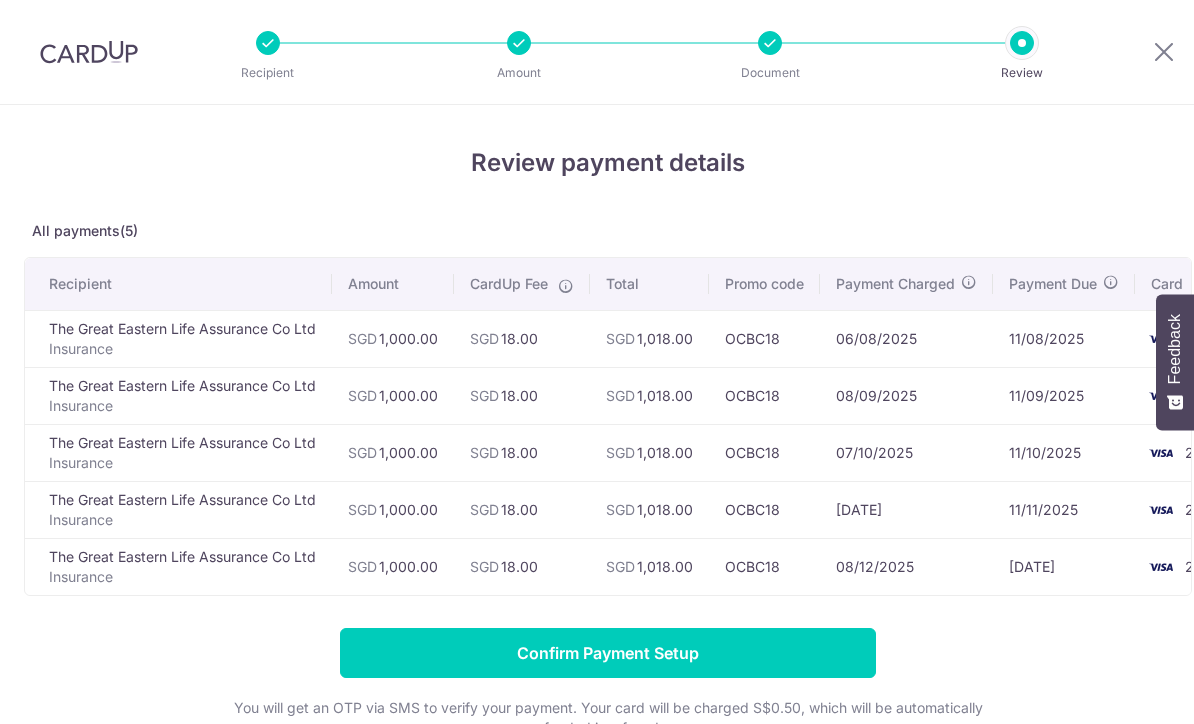 scroll, scrollTop: 0, scrollLeft: 0, axis: both 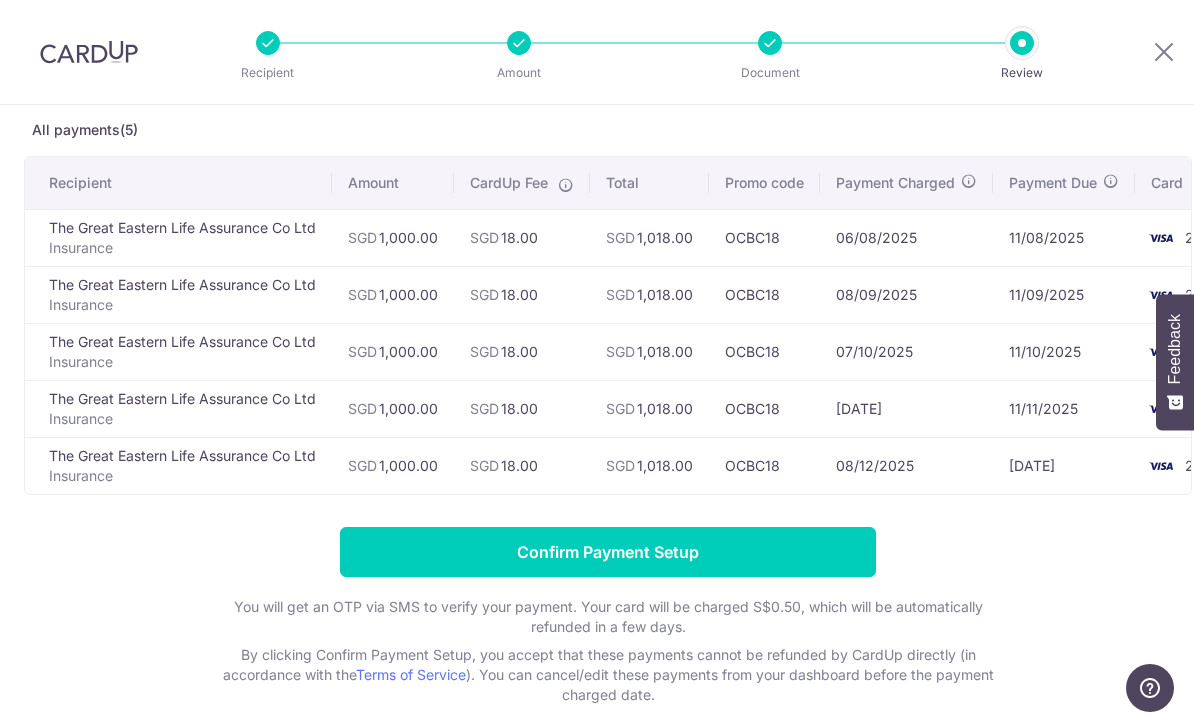 click on "Confirm Payment Setup" at bounding box center (608, 552) 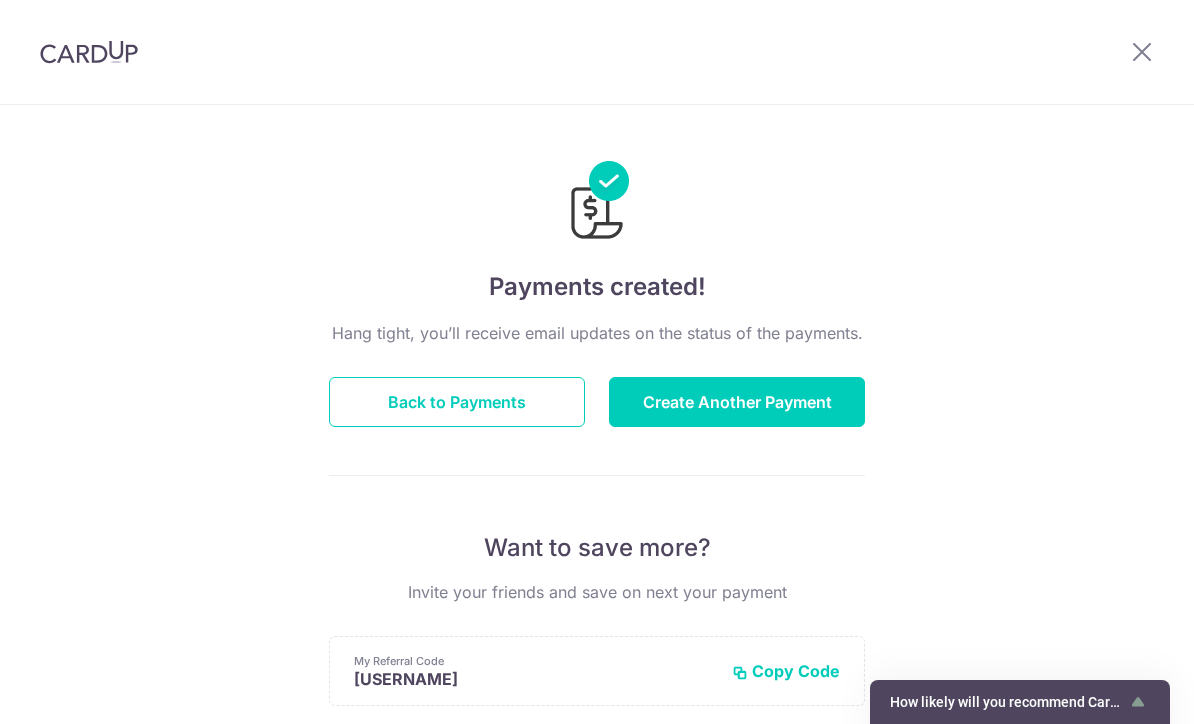 scroll, scrollTop: 0, scrollLeft: 0, axis: both 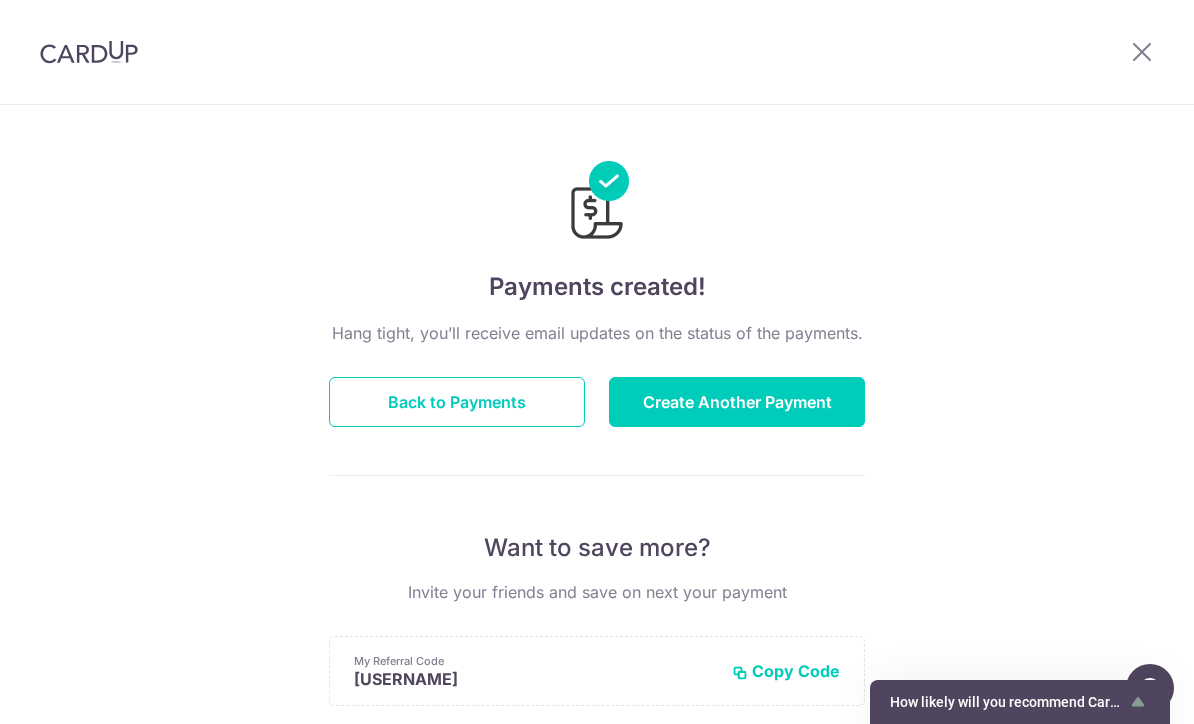 click on "Create Another Payment" at bounding box center (737, 402) 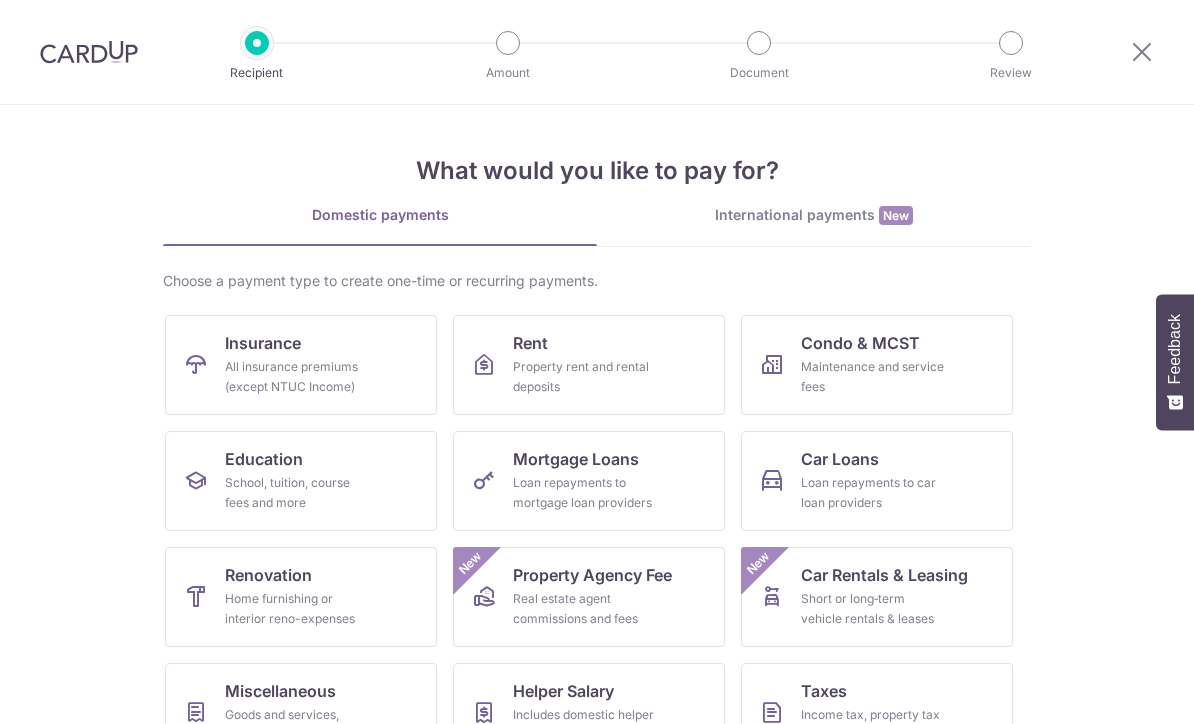 scroll, scrollTop: 0, scrollLeft: 0, axis: both 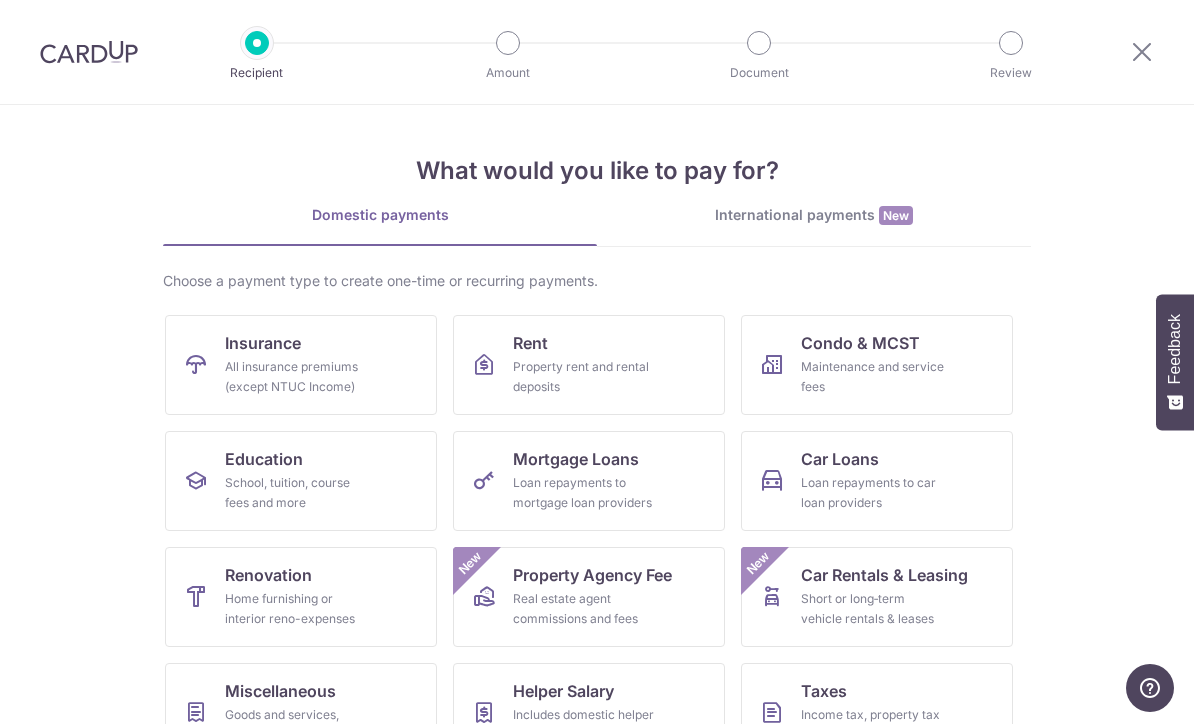 click on "All insurance premiums (except NTUC Income)" at bounding box center (297, 377) 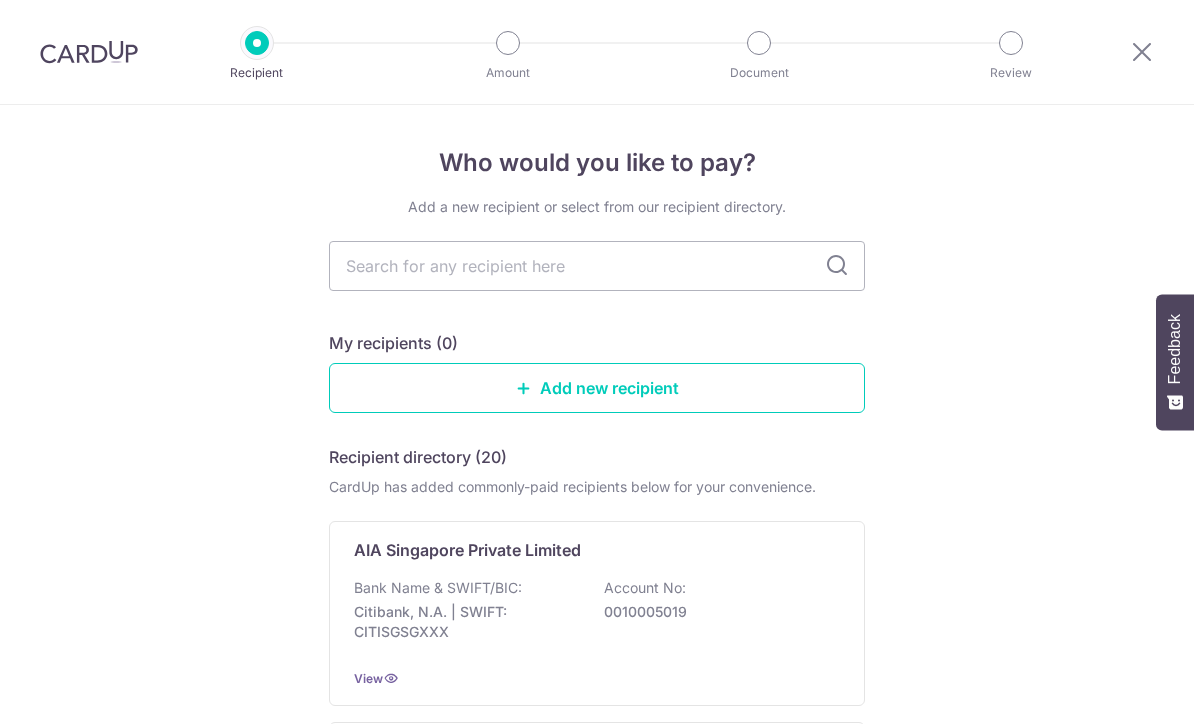 scroll, scrollTop: 0, scrollLeft: 0, axis: both 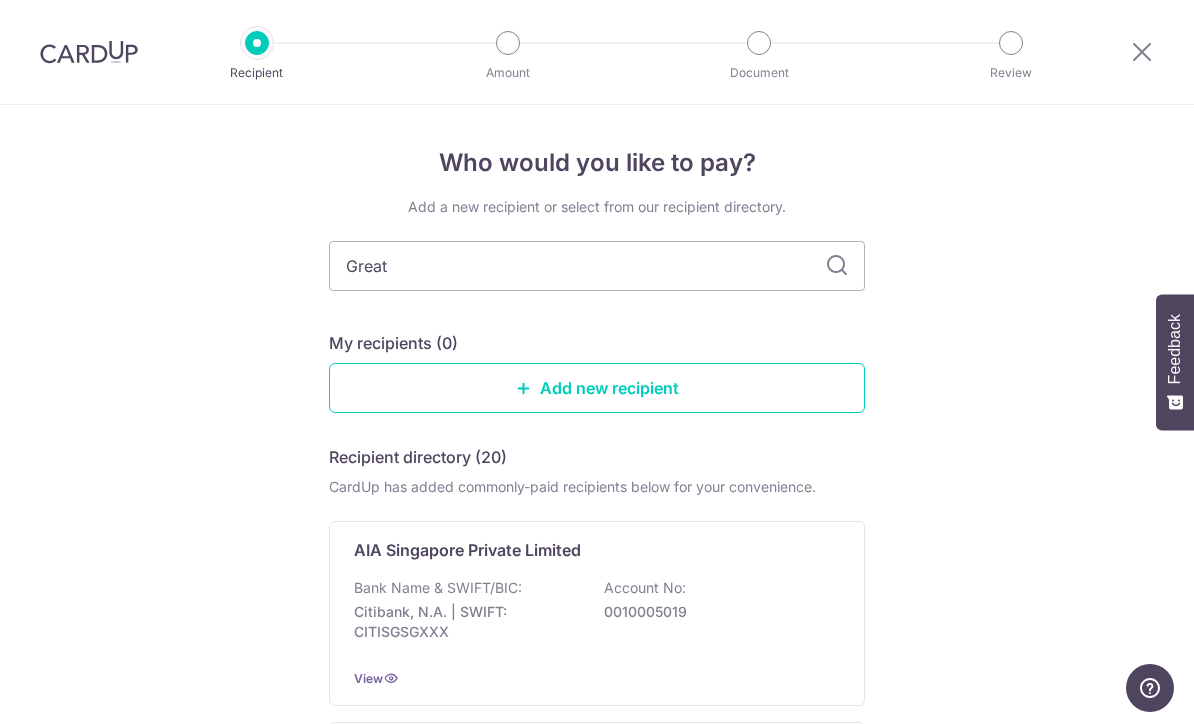 type on "Great e" 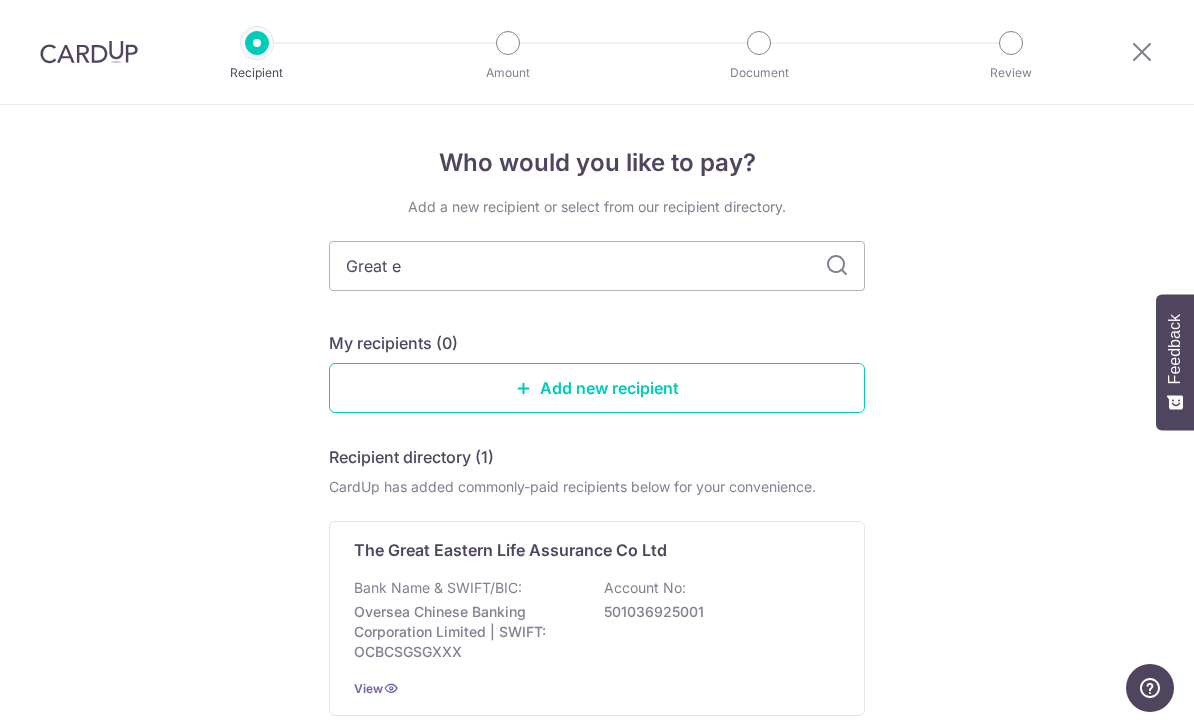 click on "Bank Name & SWIFT/BIC:
[BANK NAME] | SWIFT:[SWIFT]
Account No:
[ACCOUNT NUMBER]" at bounding box center (597, 620) 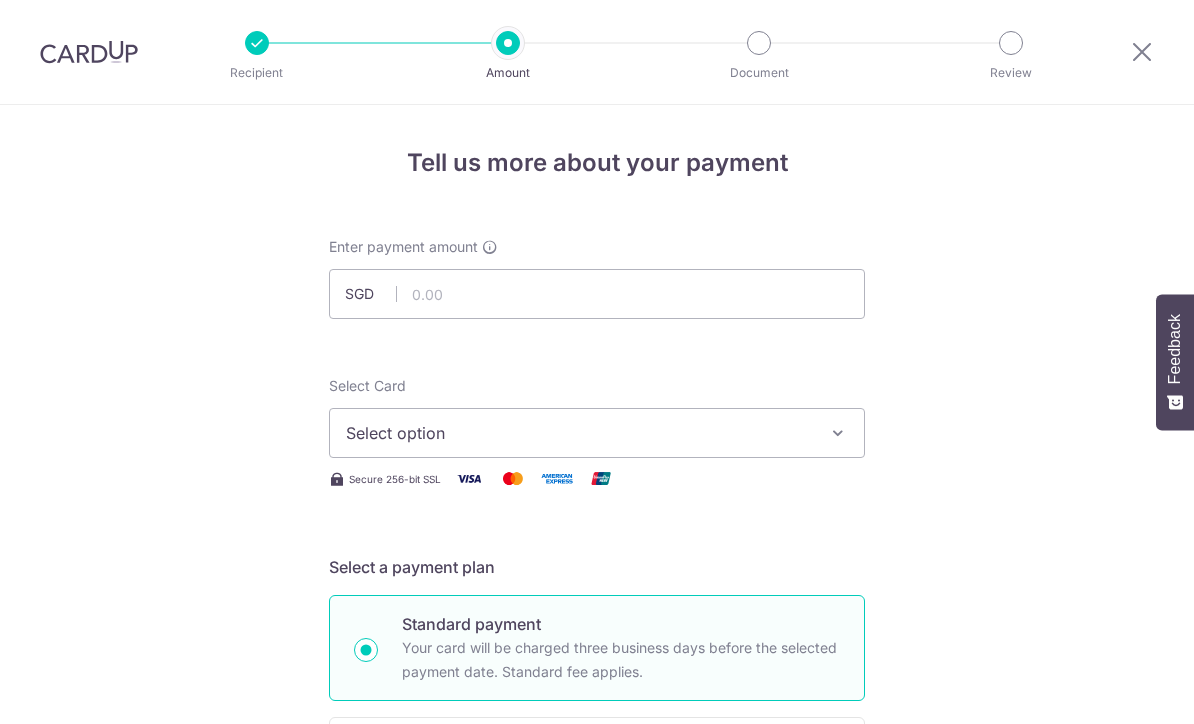 scroll, scrollTop: 0, scrollLeft: 0, axis: both 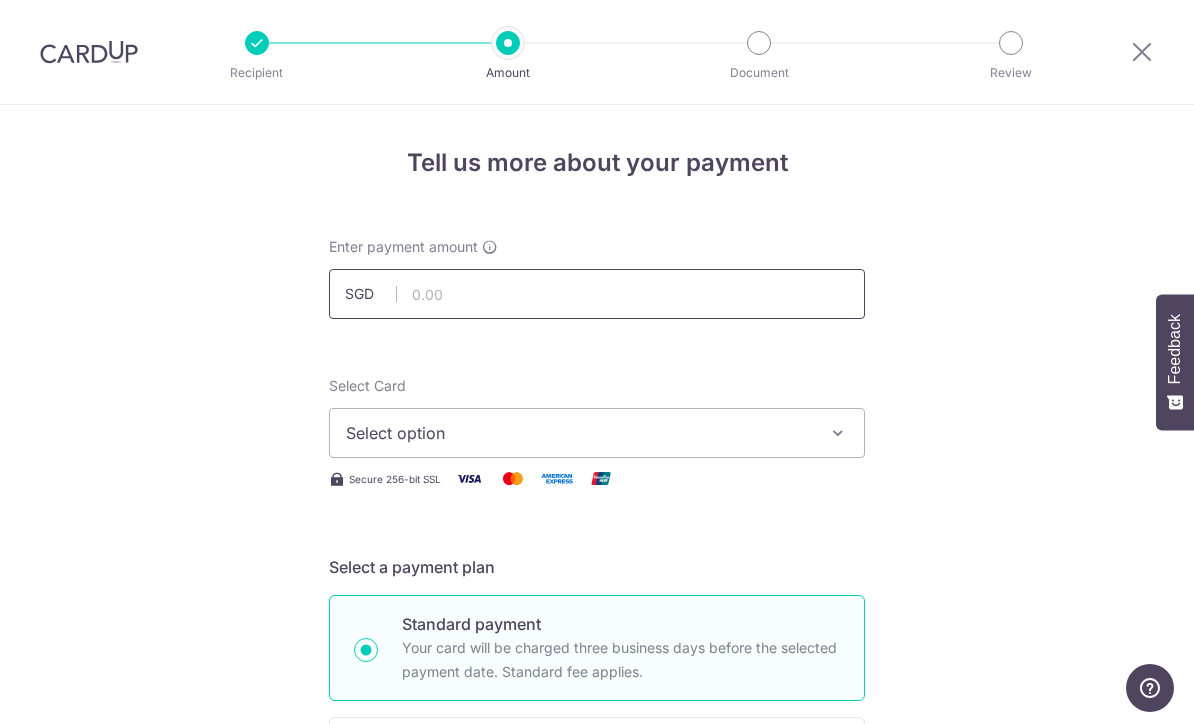 click at bounding box center [597, 294] 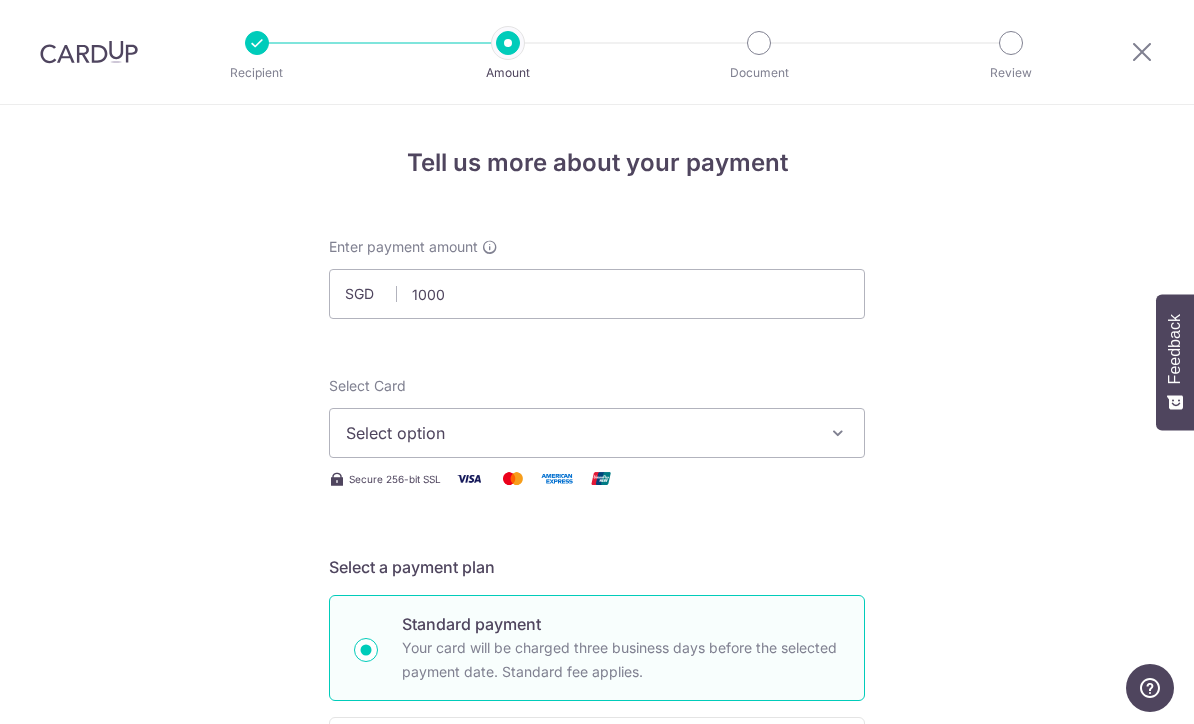 click on "Select option" at bounding box center [579, 433] 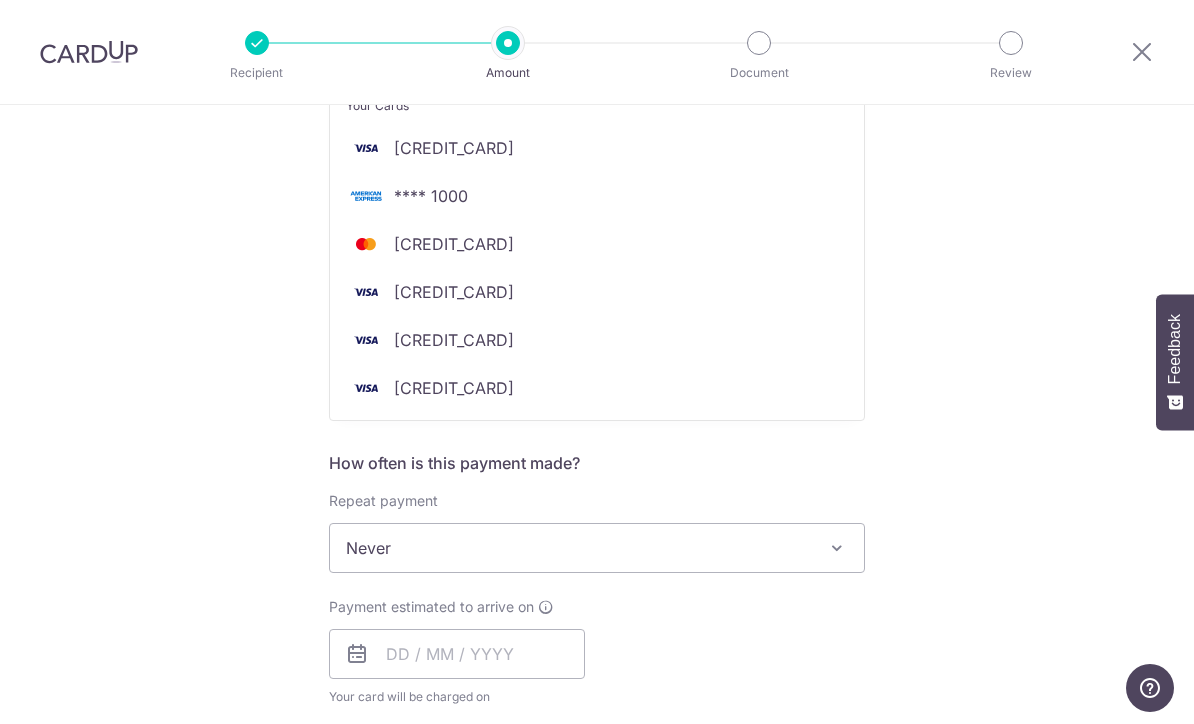 scroll, scrollTop: 449, scrollLeft: 0, axis: vertical 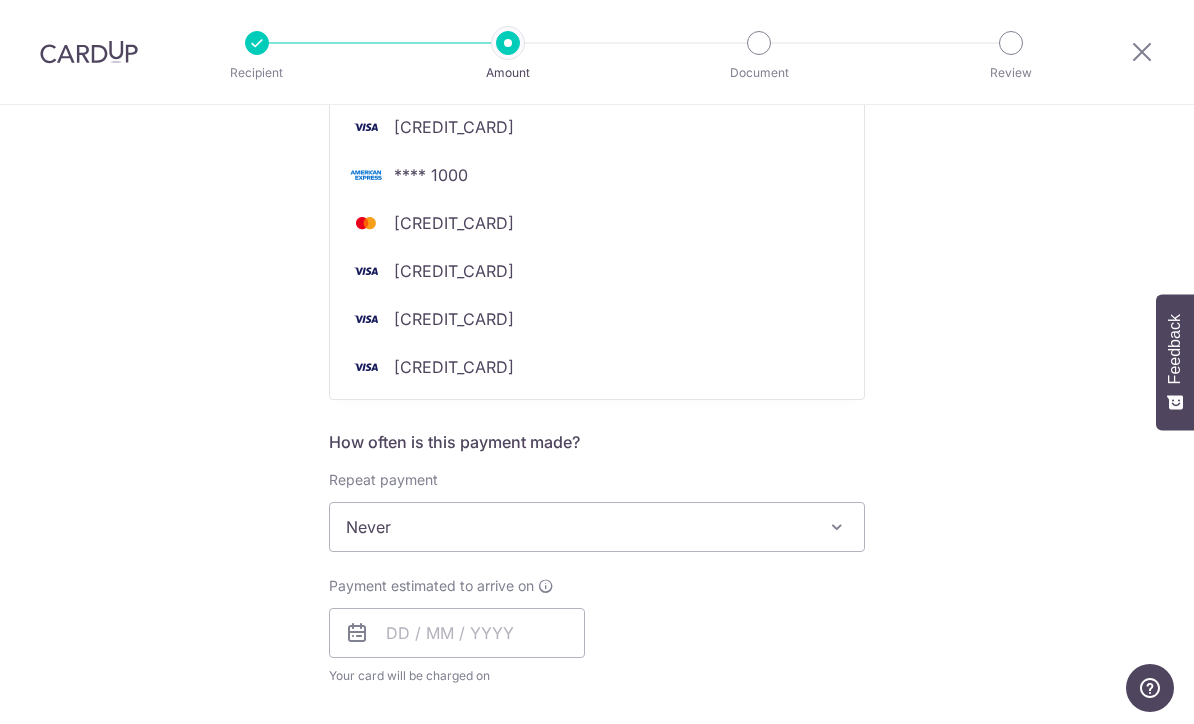 click on "**** 2659" at bounding box center (597, 367) 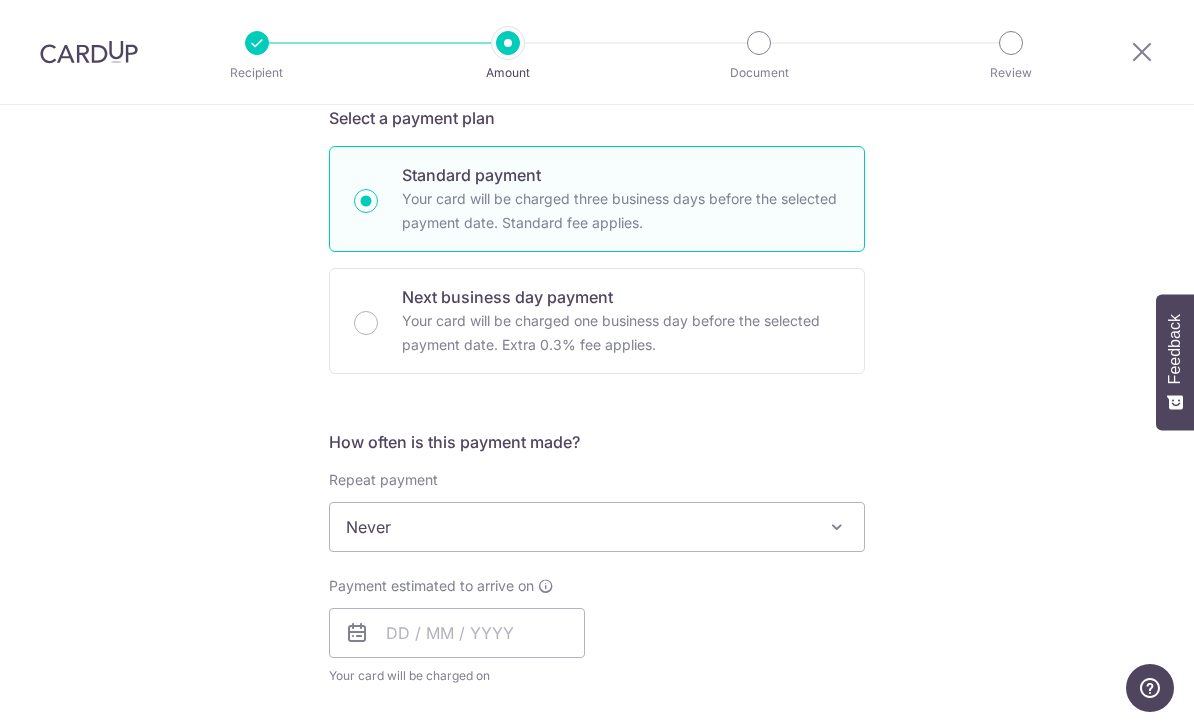 click on "Never" at bounding box center [597, 527] 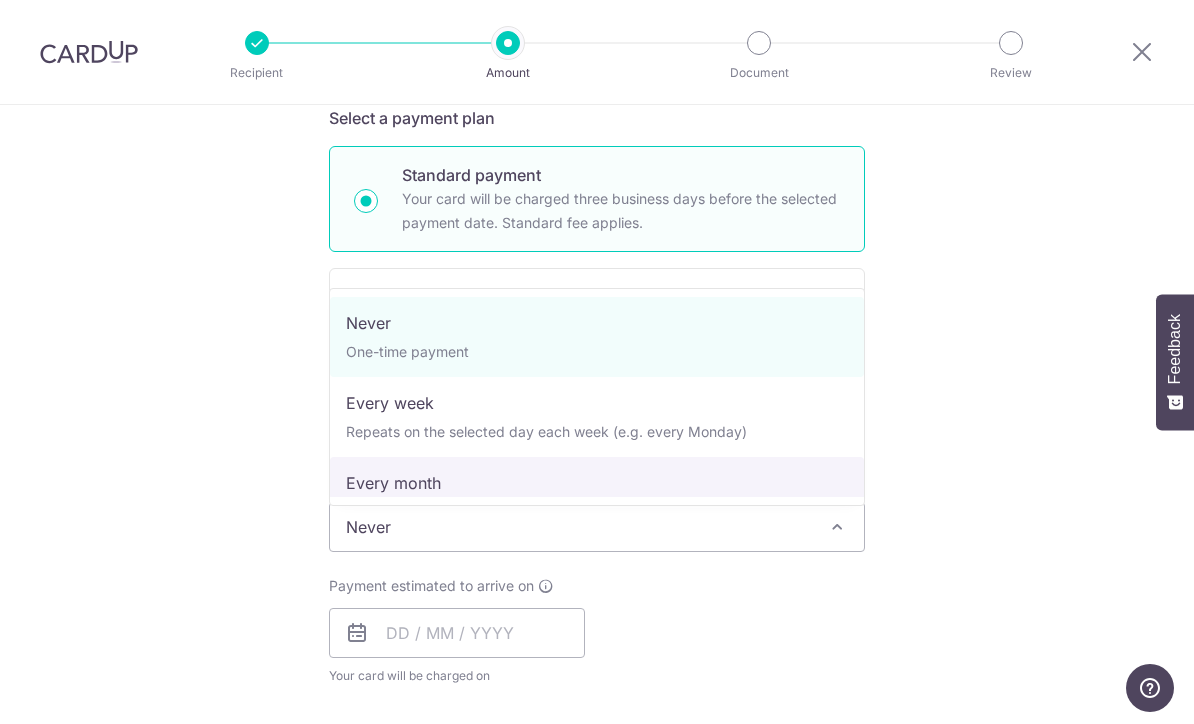 select on "3" 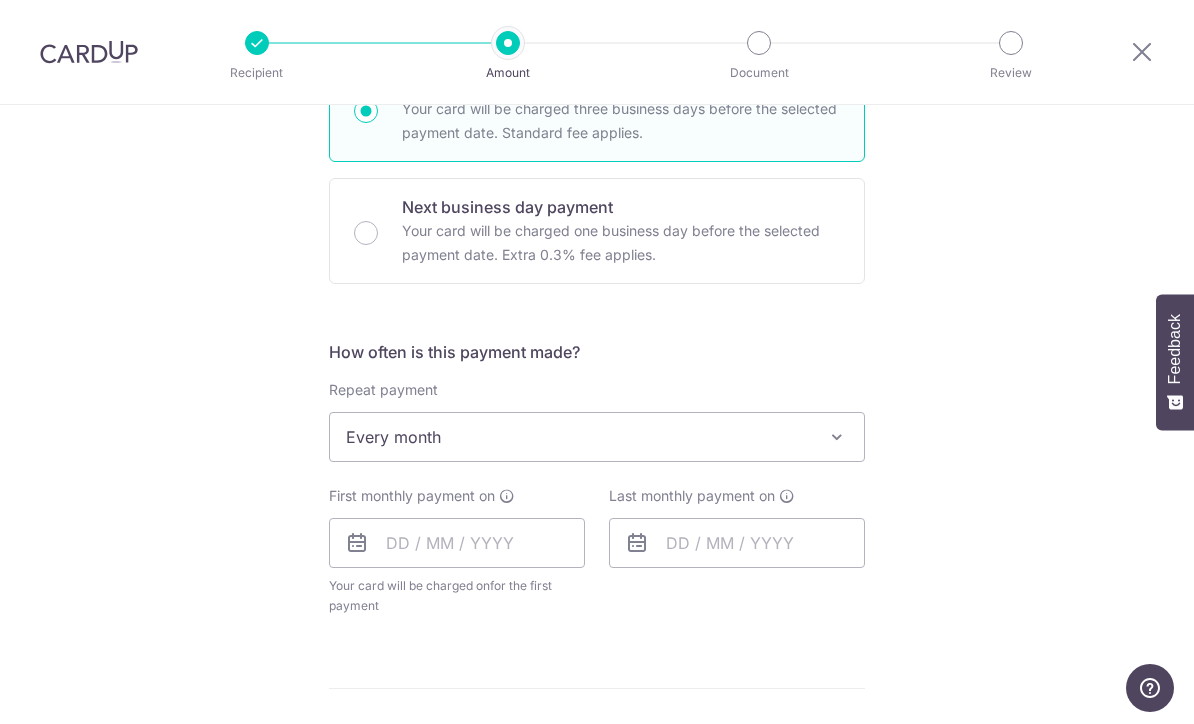 scroll, scrollTop: 679, scrollLeft: 0, axis: vertical 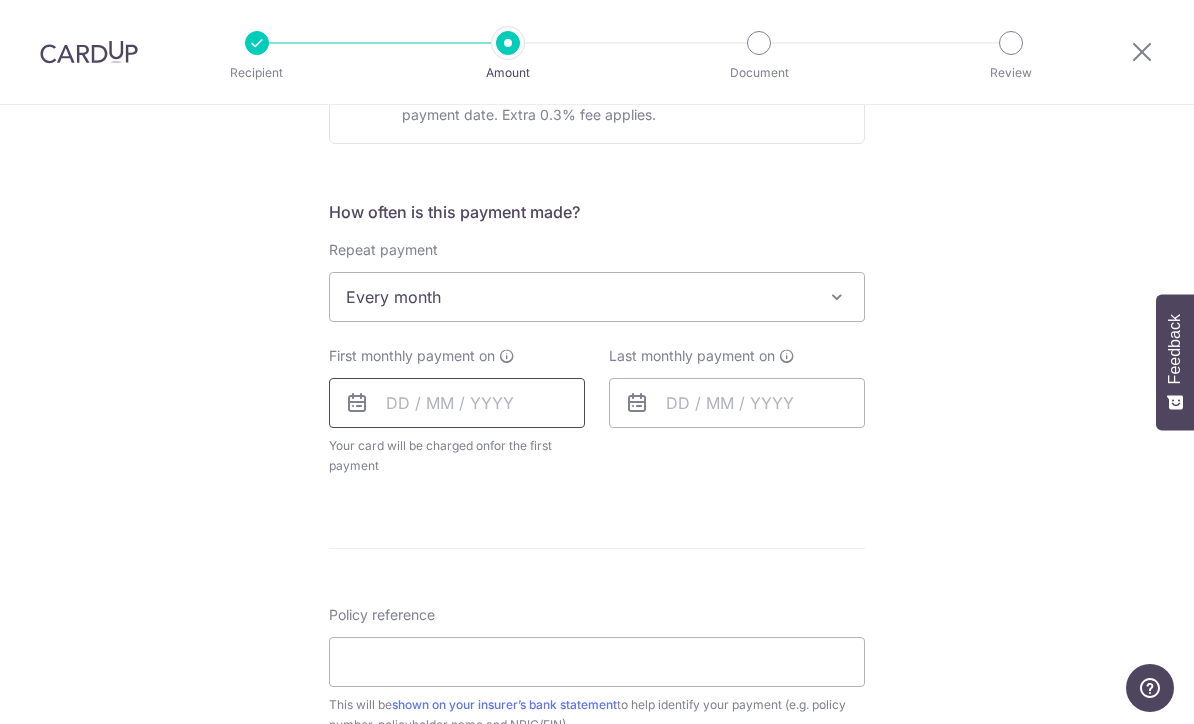 click at bounding box center (457, 403) 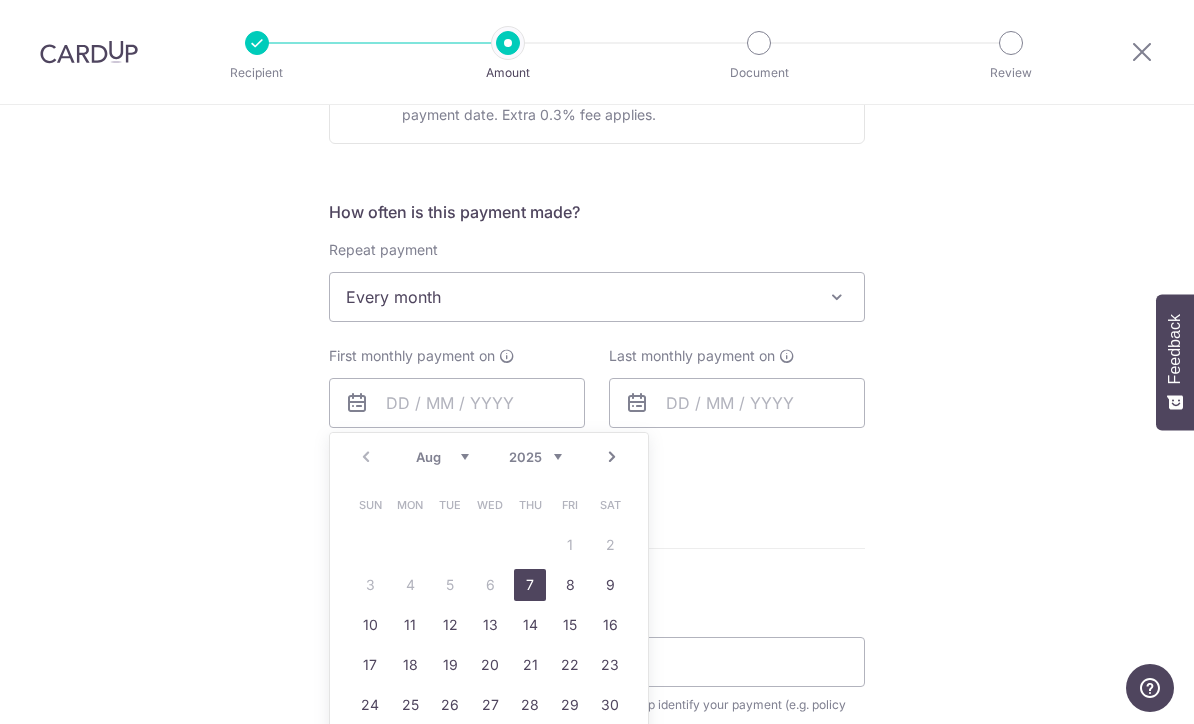 click on "Aug Sep Oct Nov Dec" at bounding box center [442, 457] 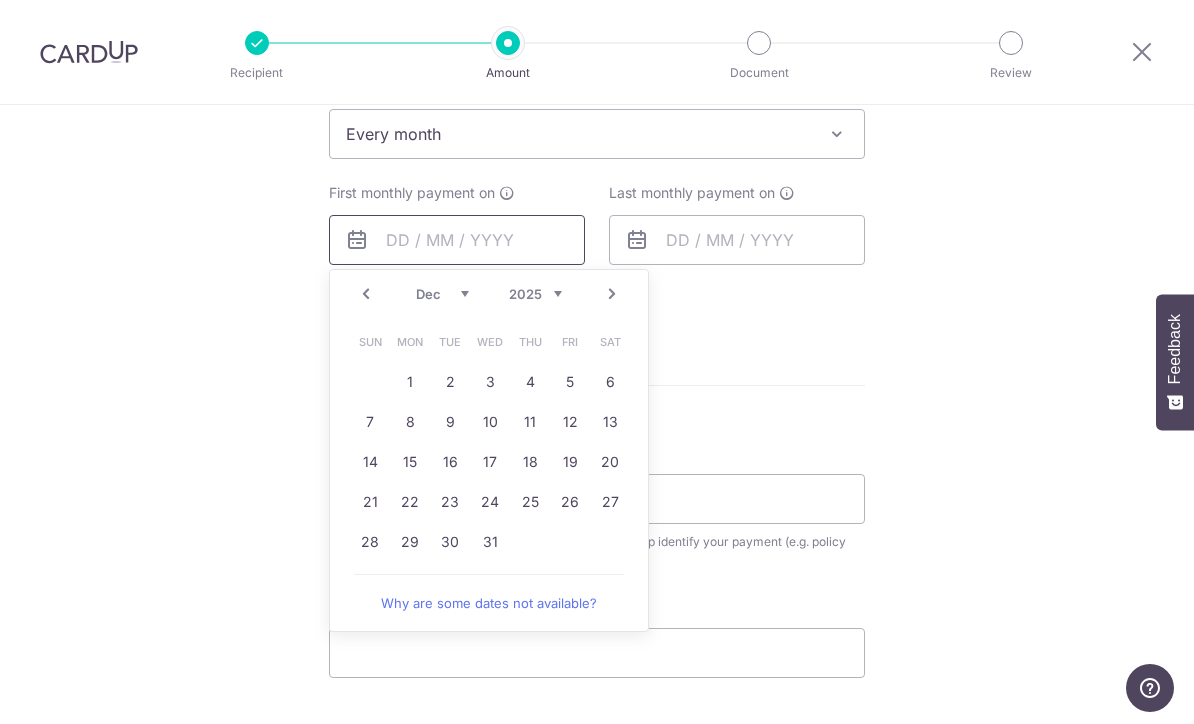 scroll, scrollTop: 846, scrollLeft: 0, axis: vertical 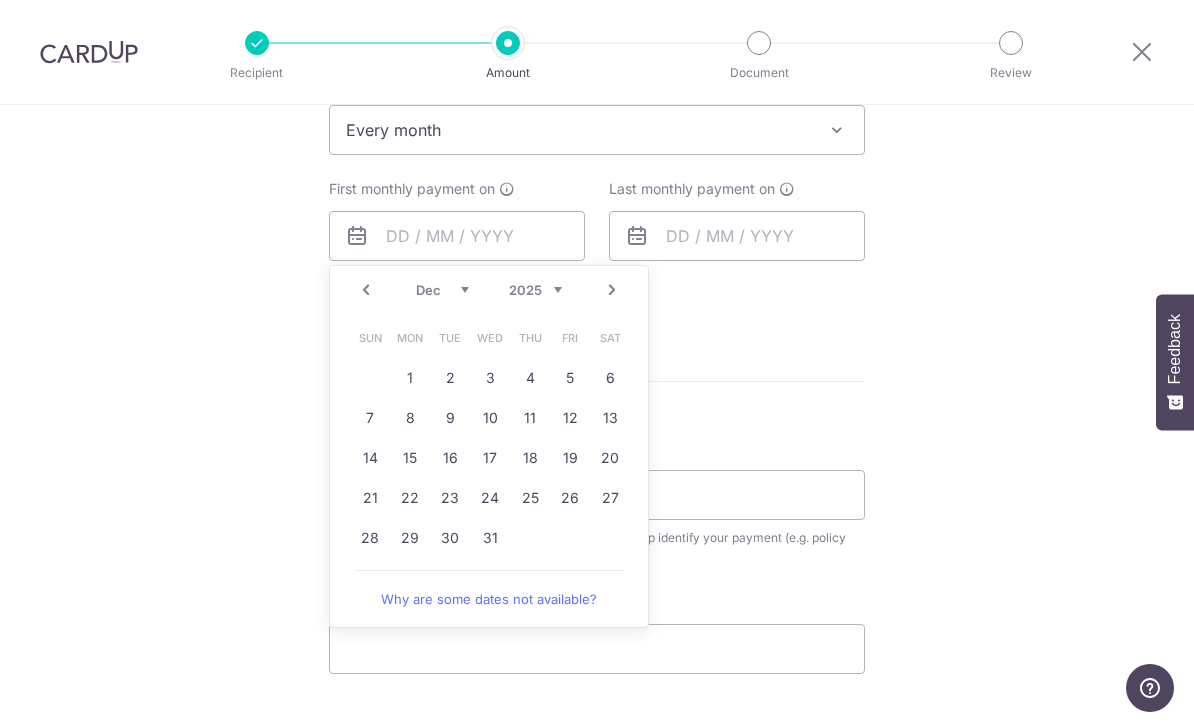 click on "Aug Sep Oct Nov Dec" at bounding box center [442, 290] 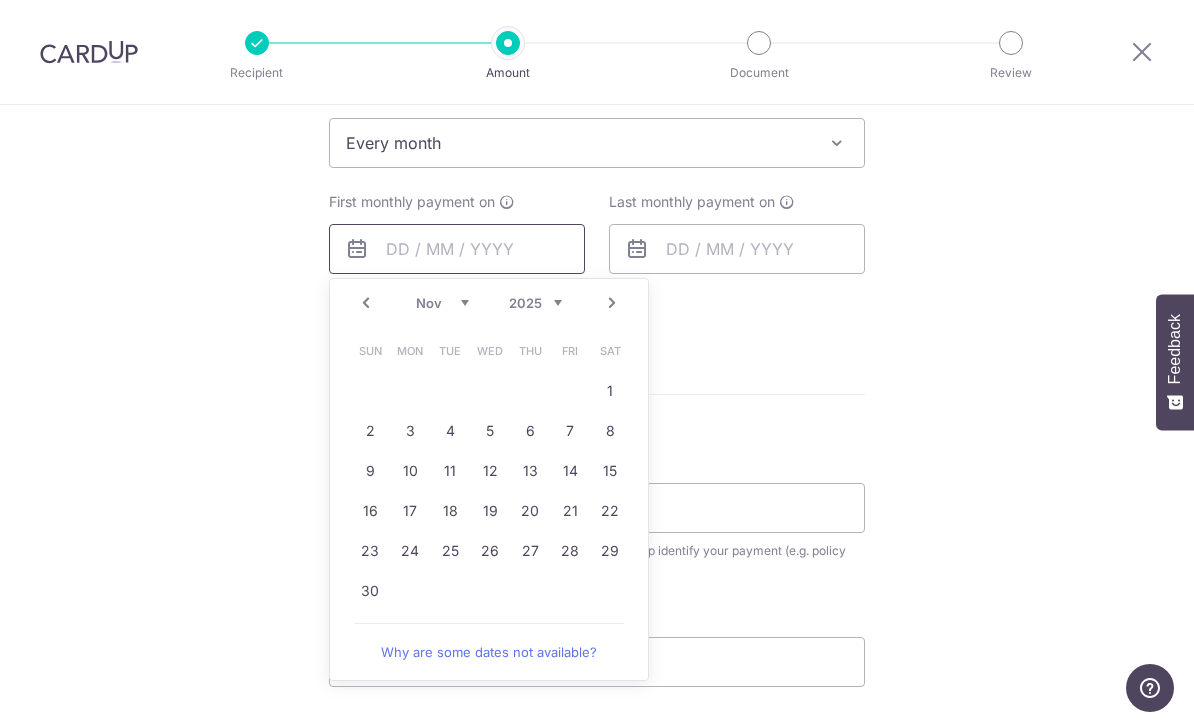 scroll, scrollTop: 835, scrollLeft: 0, axis: vertical 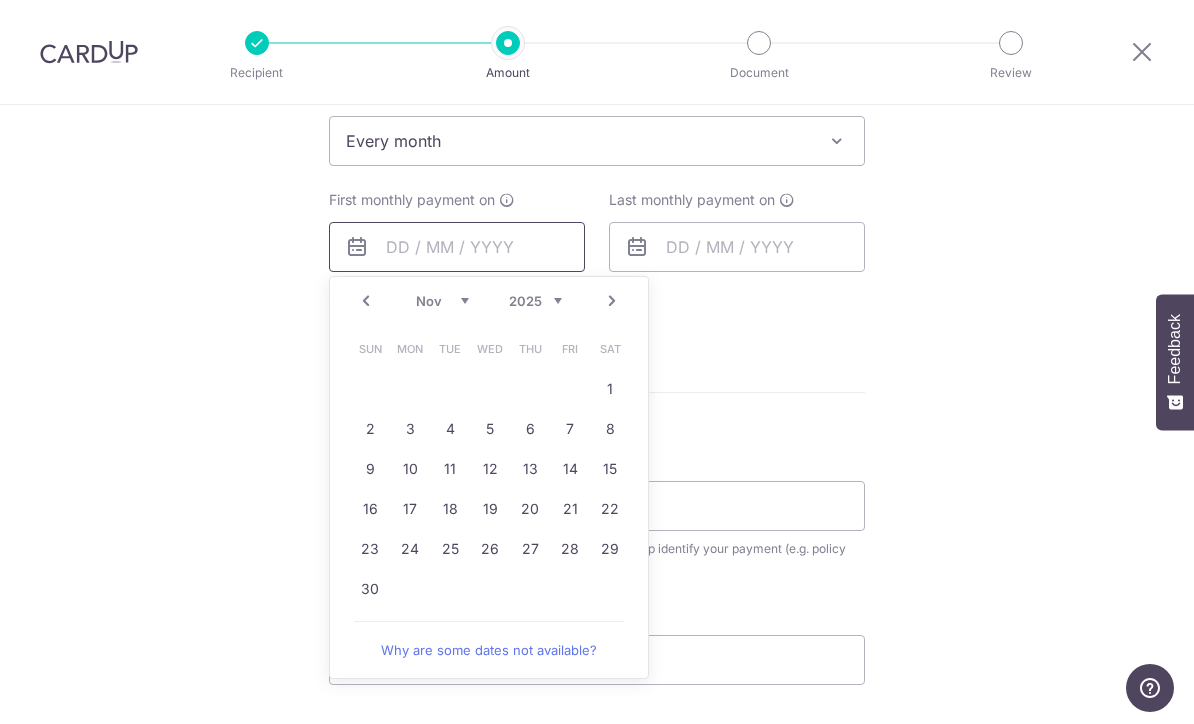 click at bounding box center (457, 247) 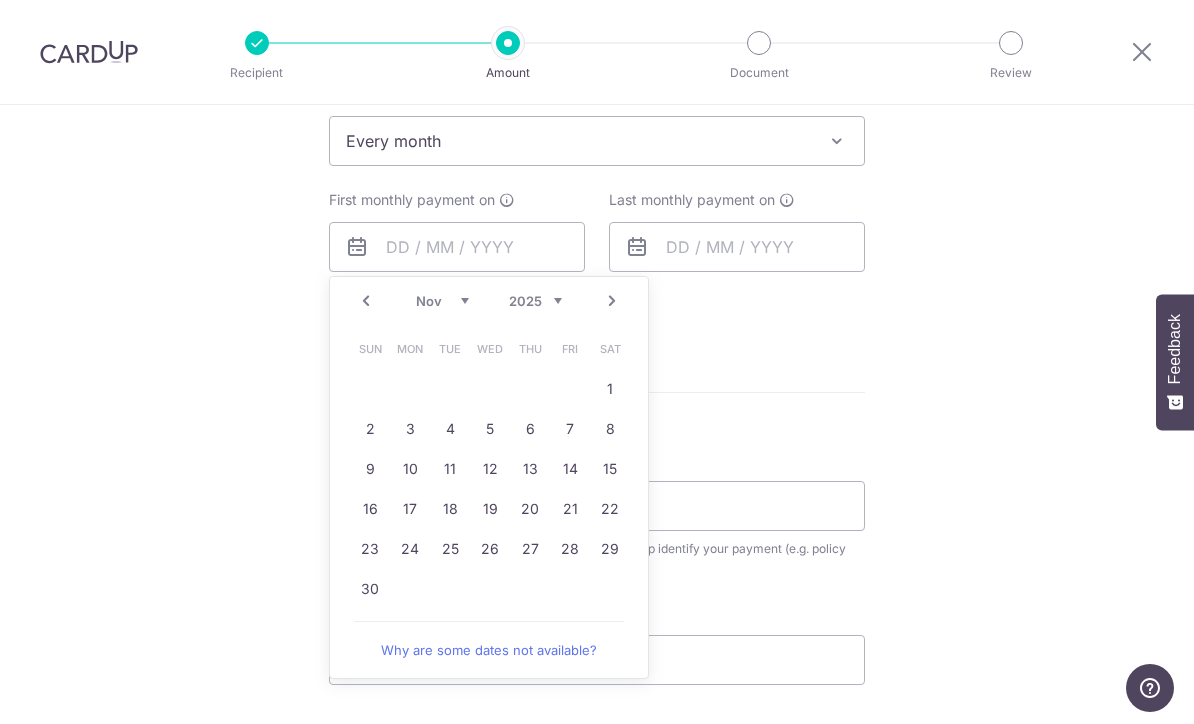 click on "Aug Sep Oct Nov Dec" at bounding box center [442, 301] 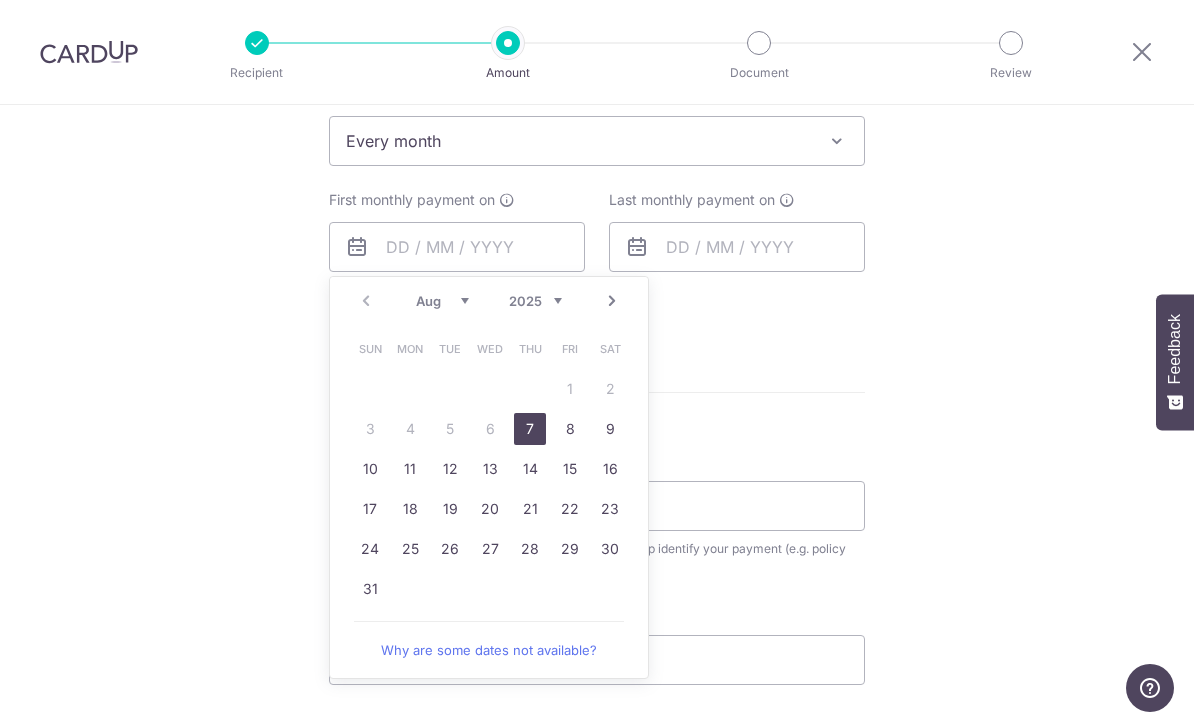 click on "2025 2026 2027 2028 2029 2030 2031 2032 2033 2034 2035" at bounding box center (535, 301) 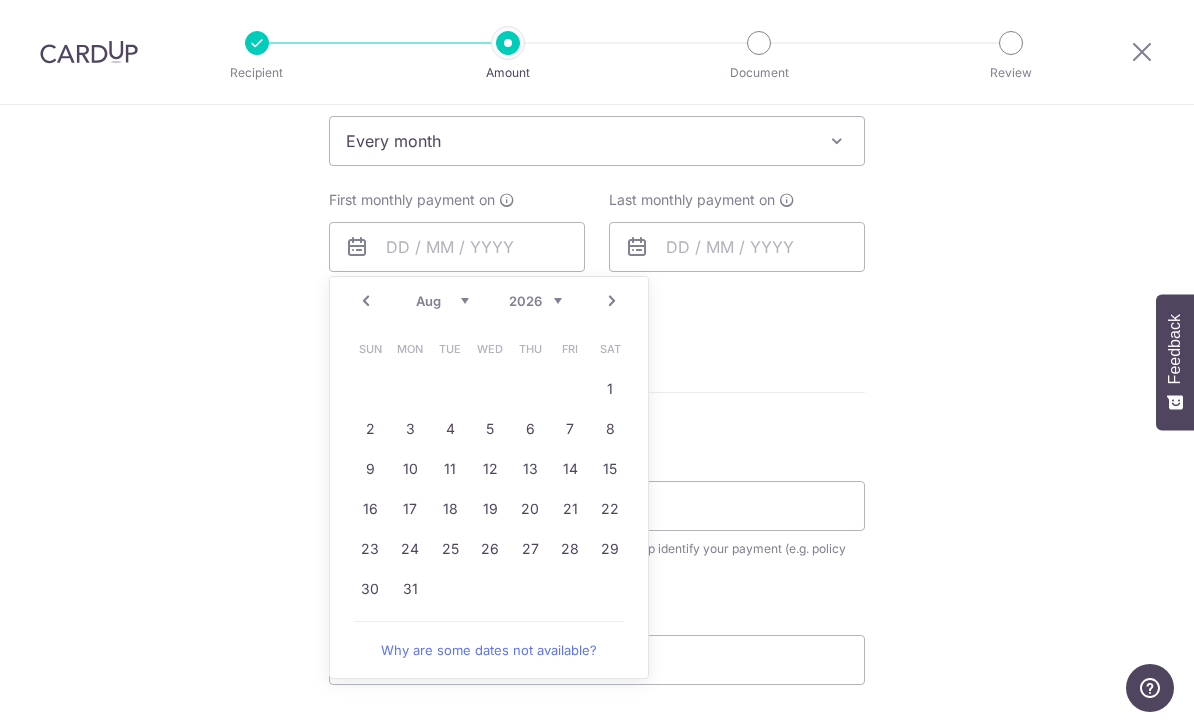 click on "Jan Feb Mar Apr May Jun Jul Aug Sep Oct Nov Dec" at bounding box center (442, 301) 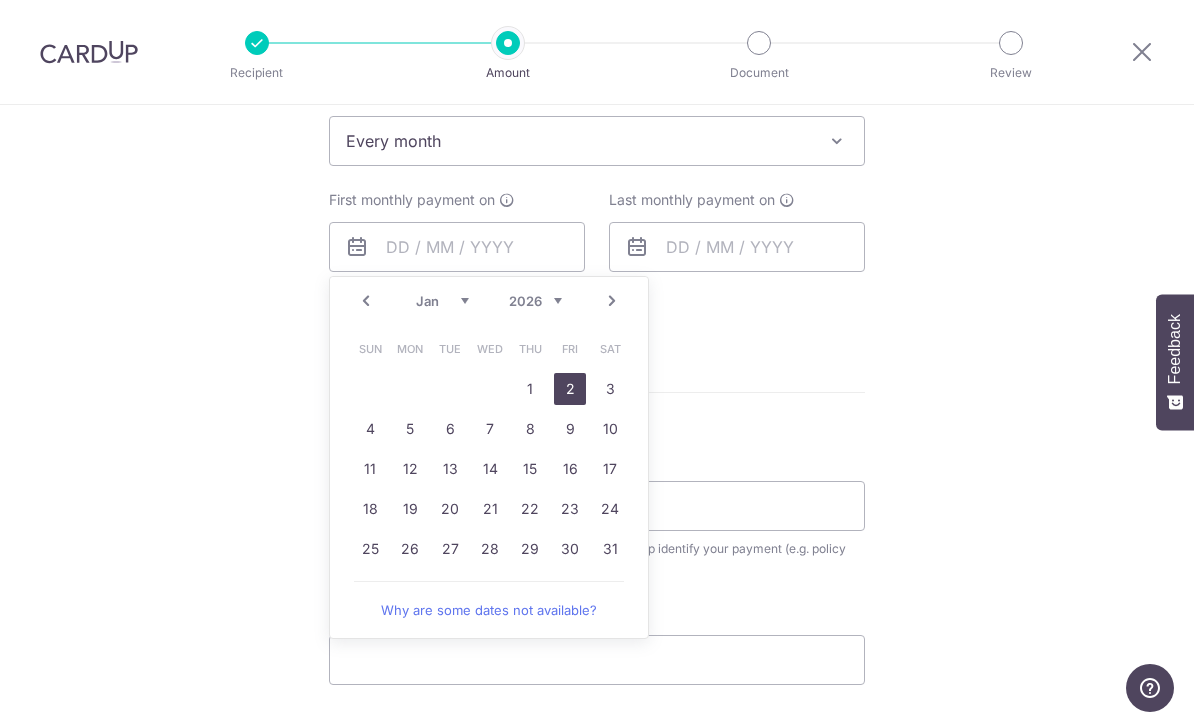 click on "2" at bounding box center (570, 389) 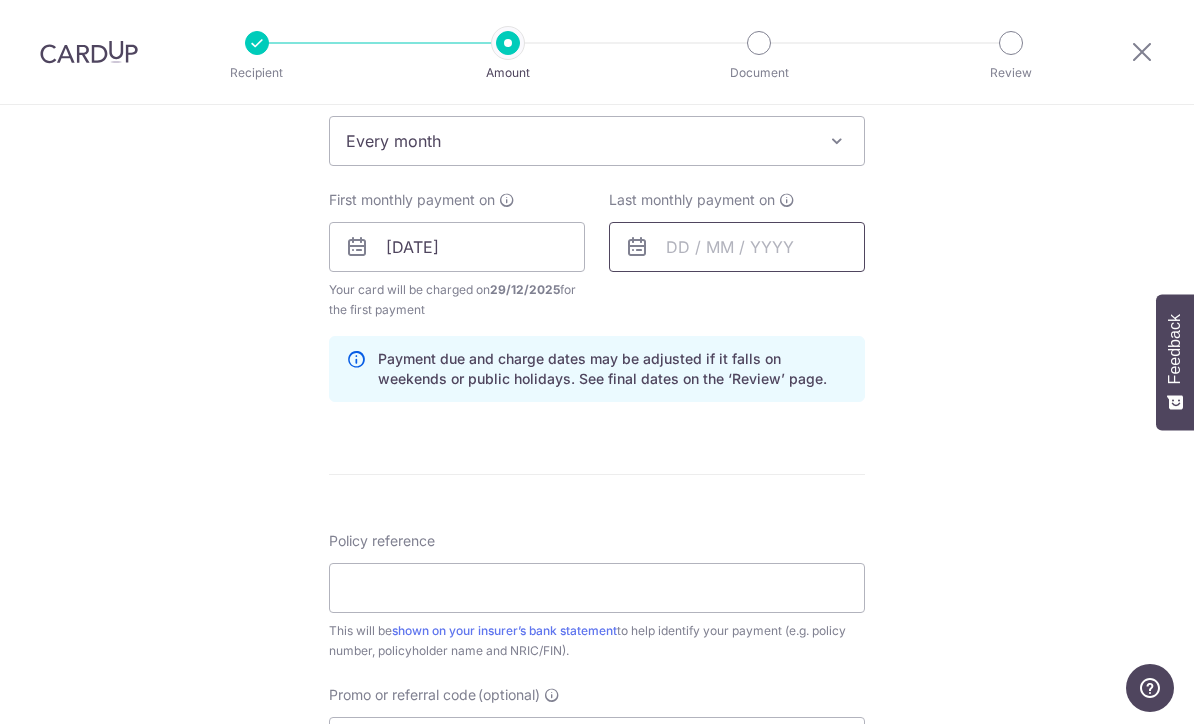 click at bounding box center (737, 247) 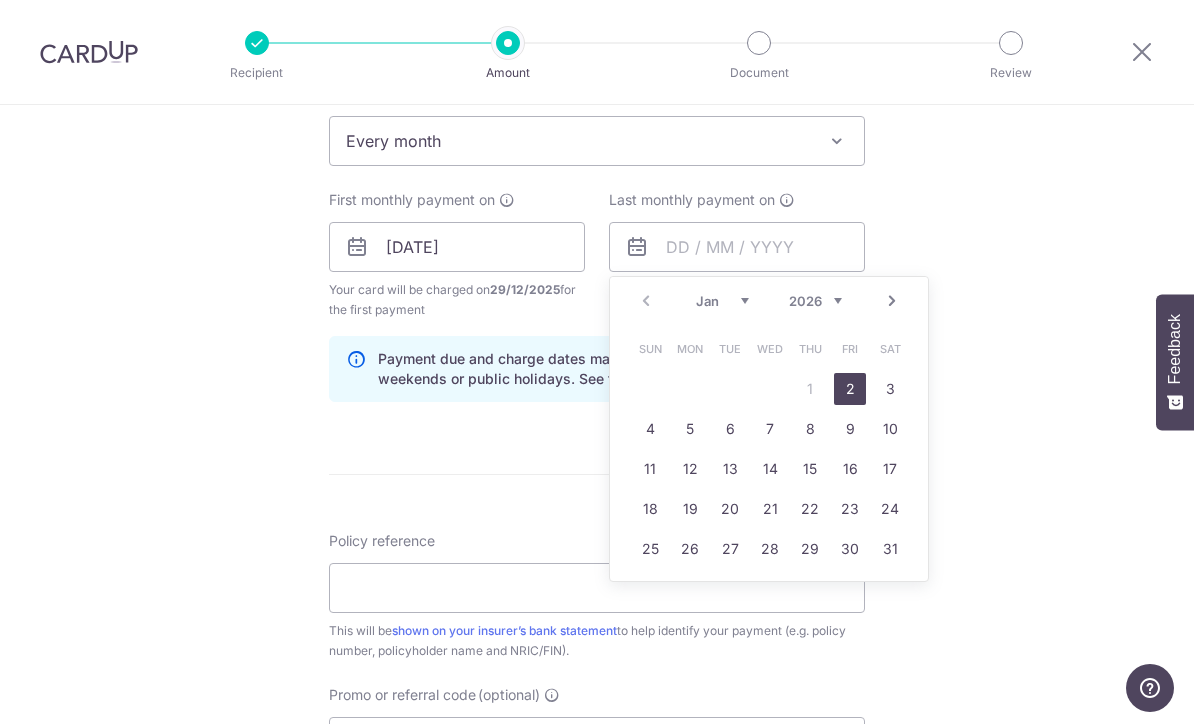 click on "Jan Feb Mar Apr May Jun Jul Aug Sep Oct Nov Dec" at bounding box center (722, 301) 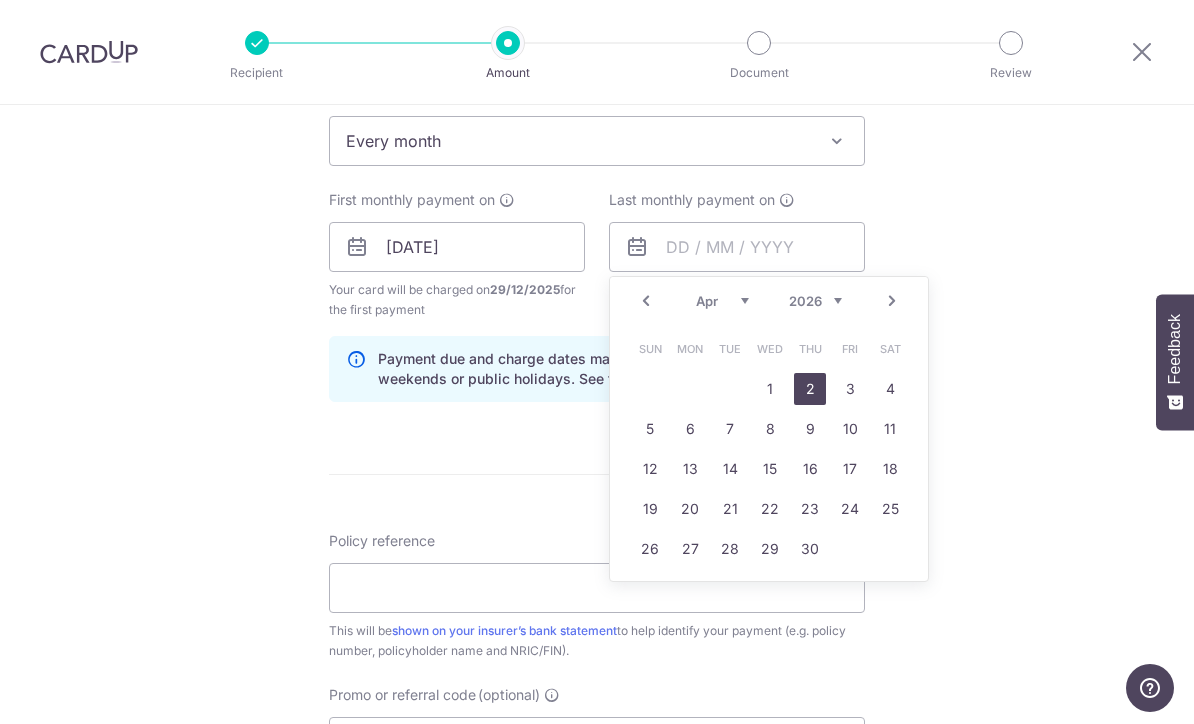 click on "2" at bounding box center [810, 389] 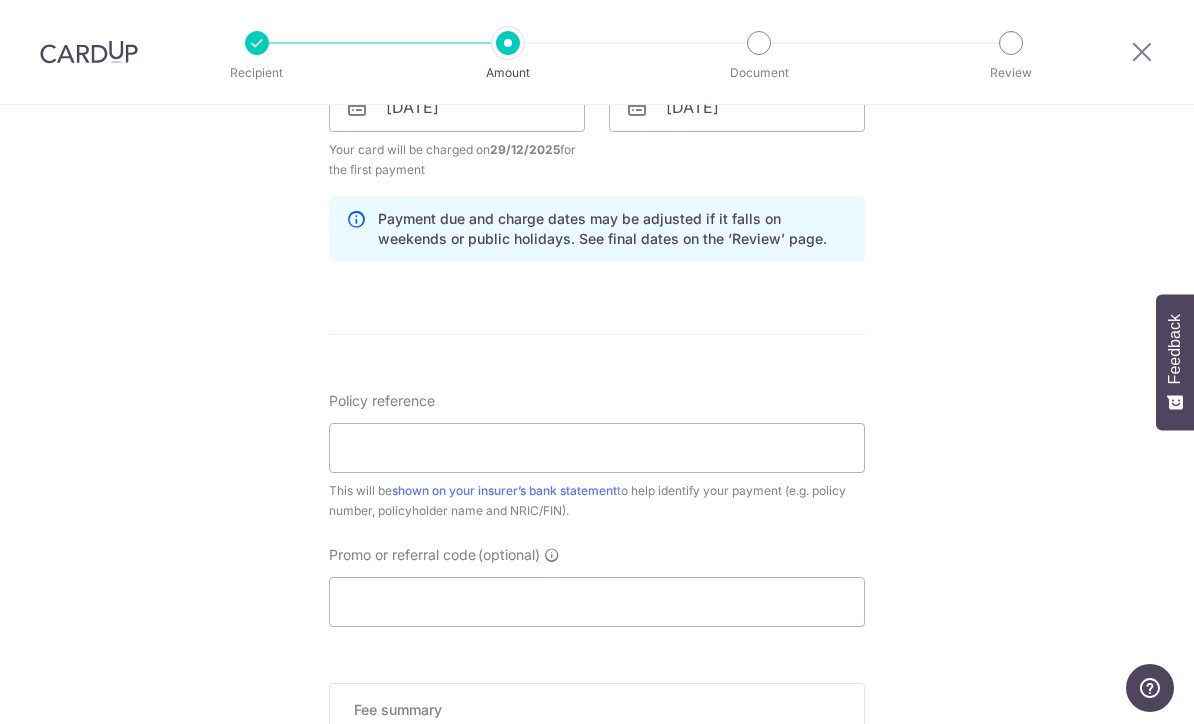 scroll, scrollTop: 1013, scrollLeft: 0, axis: vertical 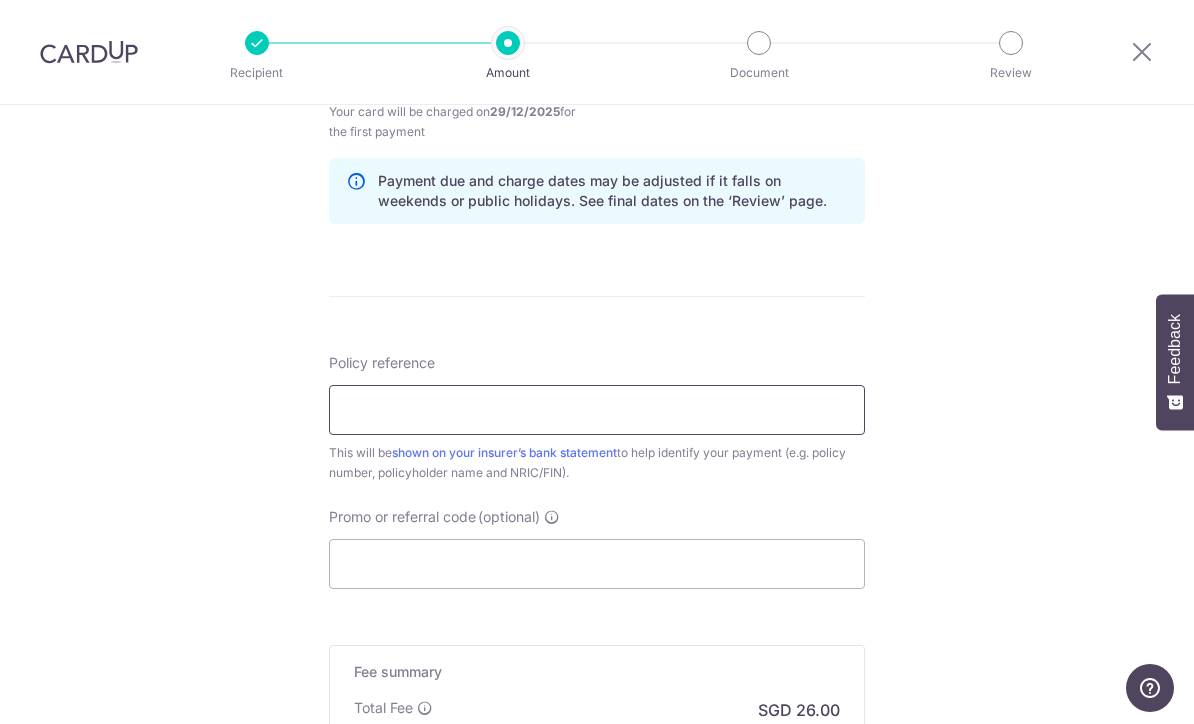 click on "Policy reference" at bounding box center [597, 410] 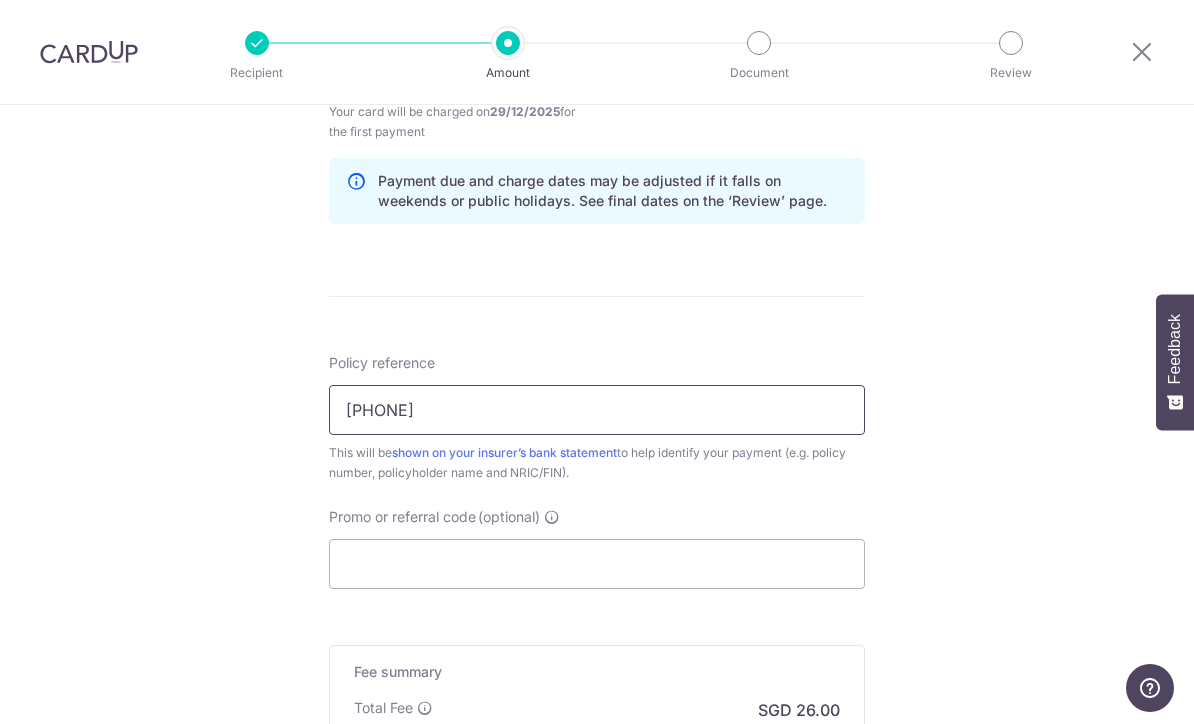 type on "0238410078" 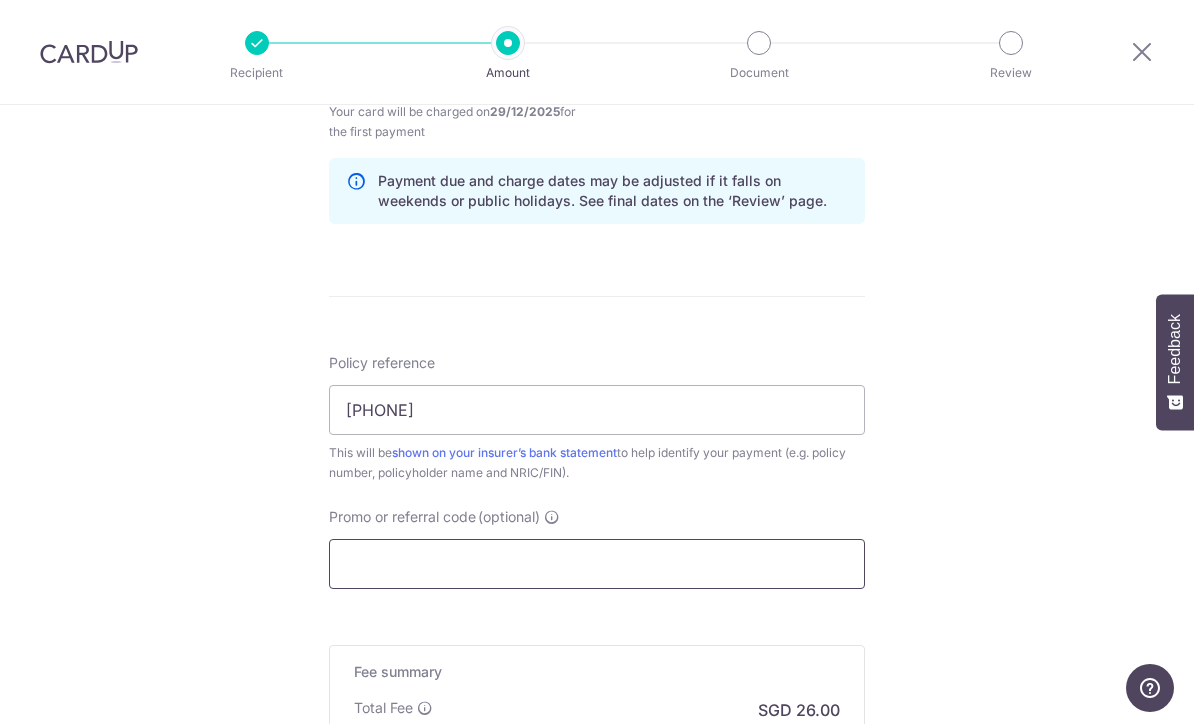 click on "Promo or referral code
(optional)" at bounding box center (597, 564) 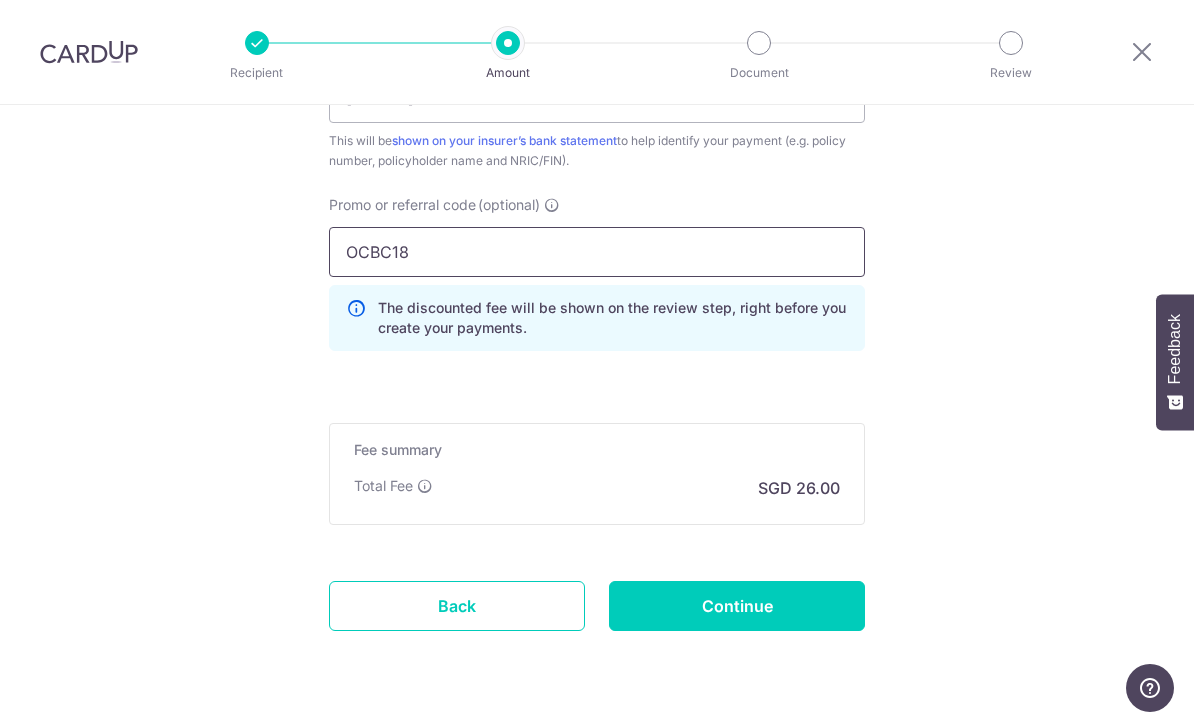 scroll, scrollTop: 1324, scrollLeft: 0, axis: vertical 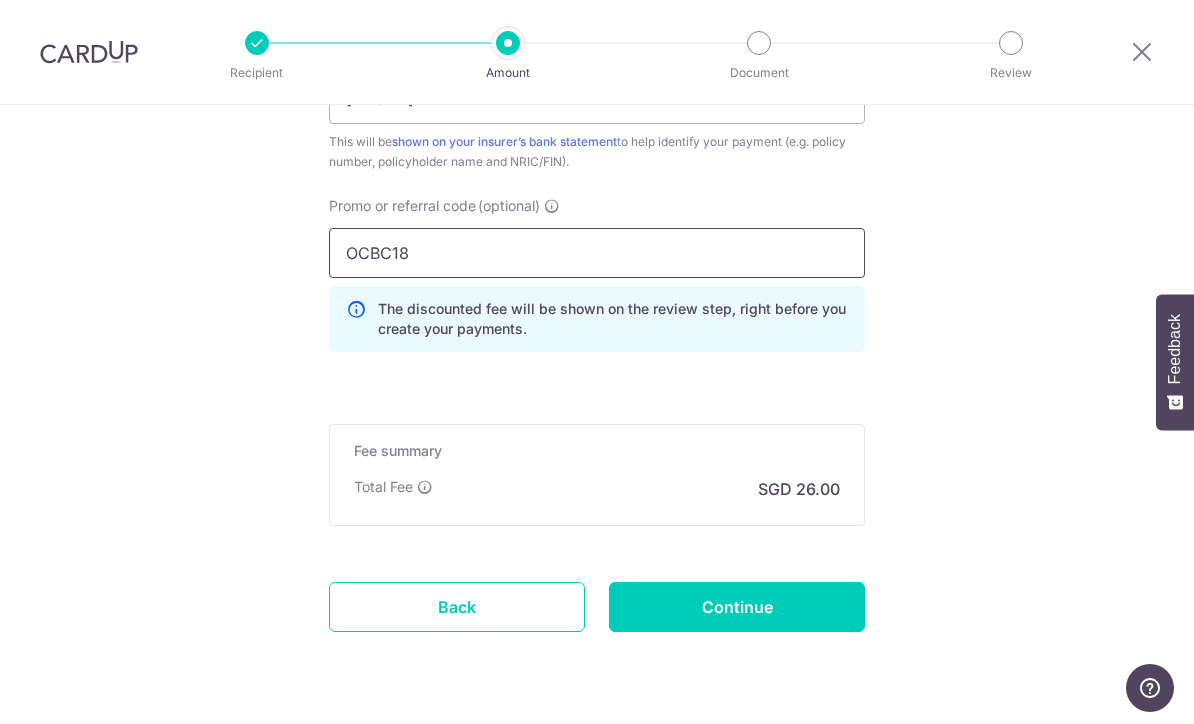 type on "OCBC18" 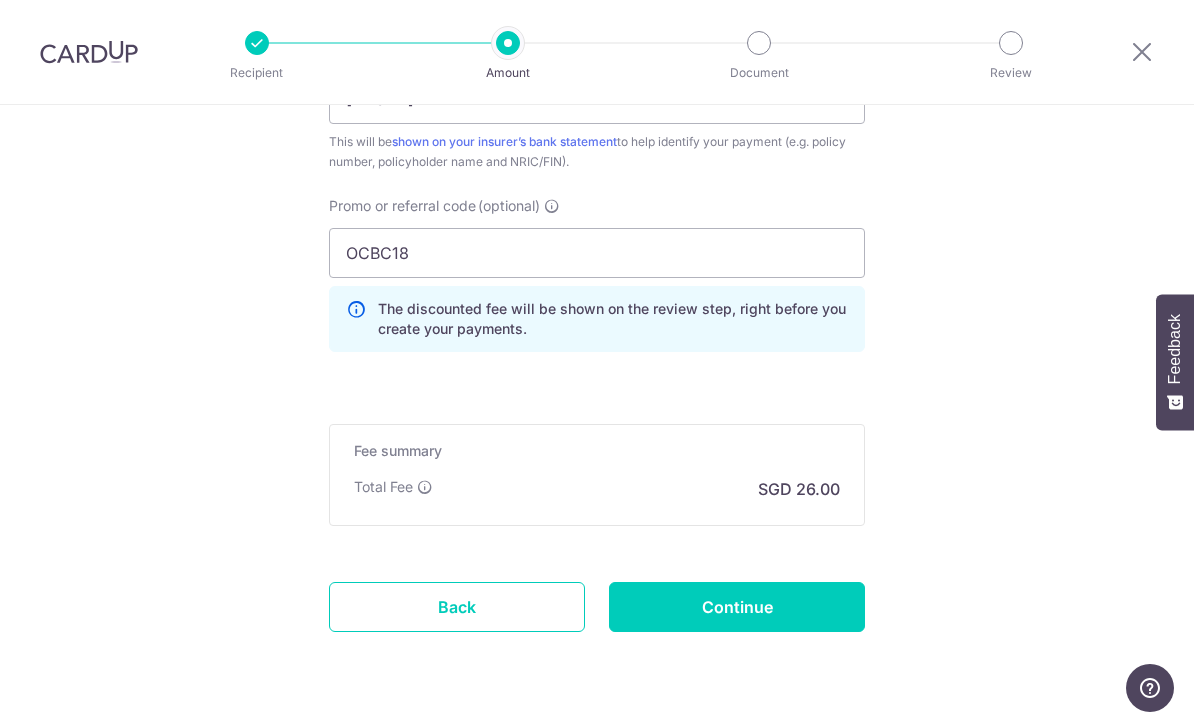 click on "Continue" at bounding box center [737, 607] 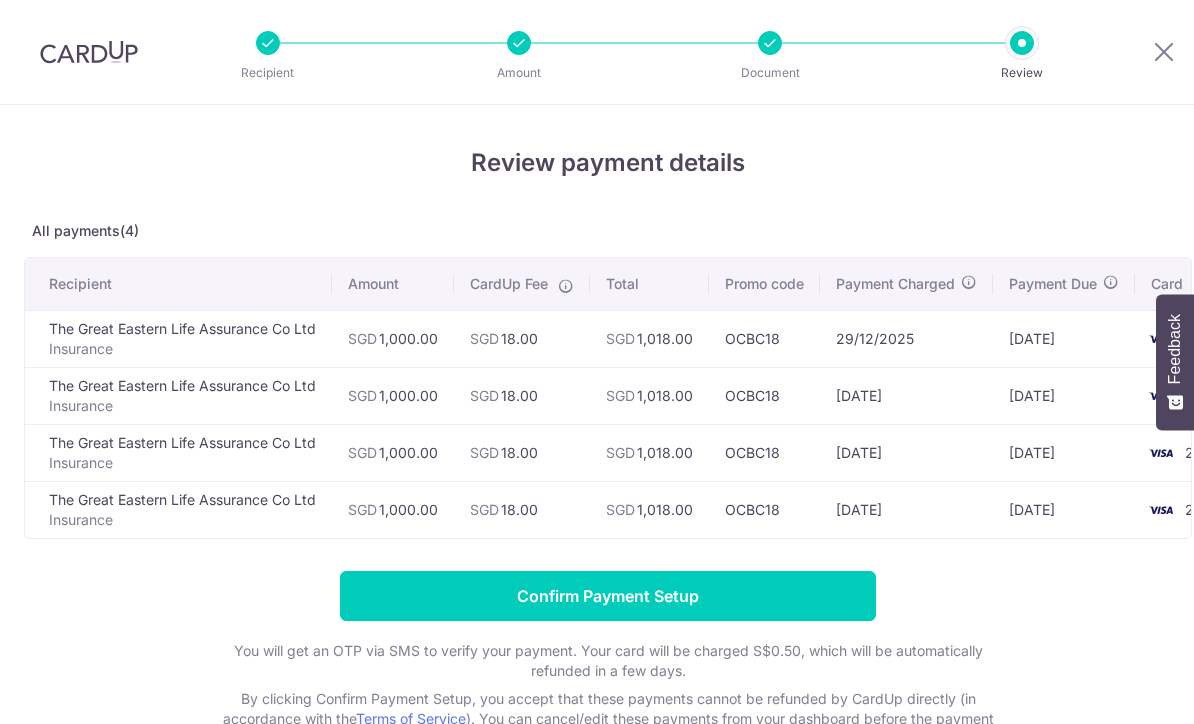 scroll, scrollTop: 0, scrollLeft: 0, axis: both 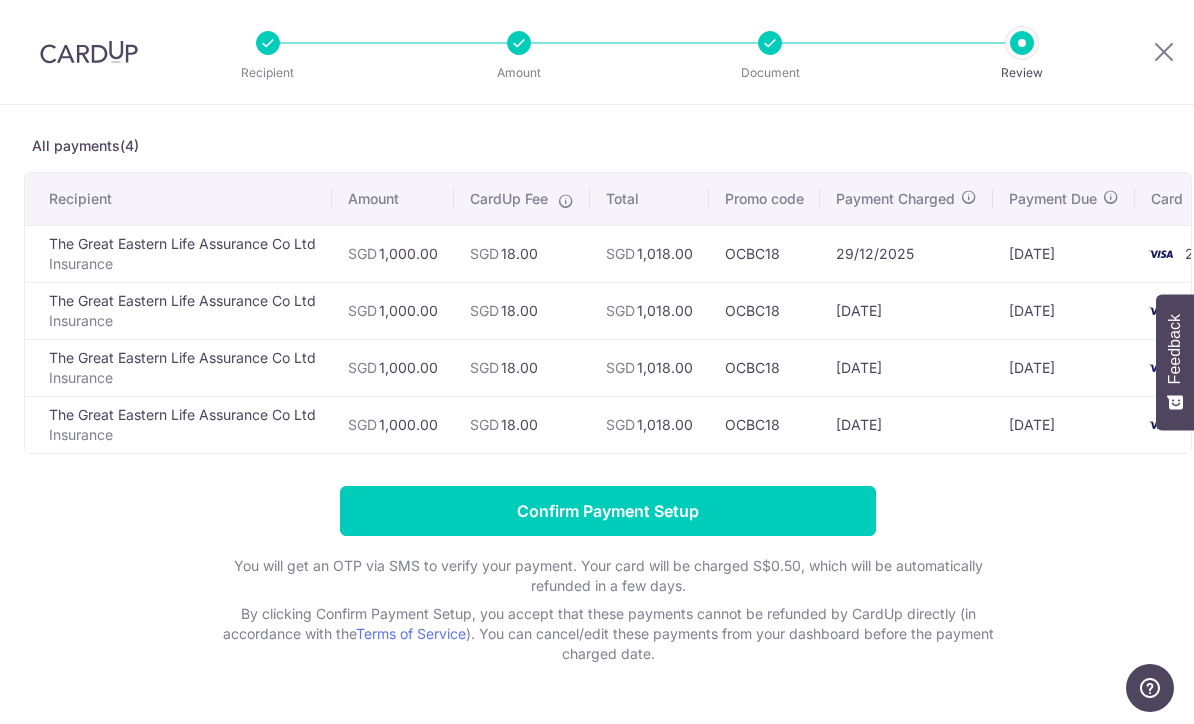 click on "Confirm Payment Setup" at bounding box center [608, 511] 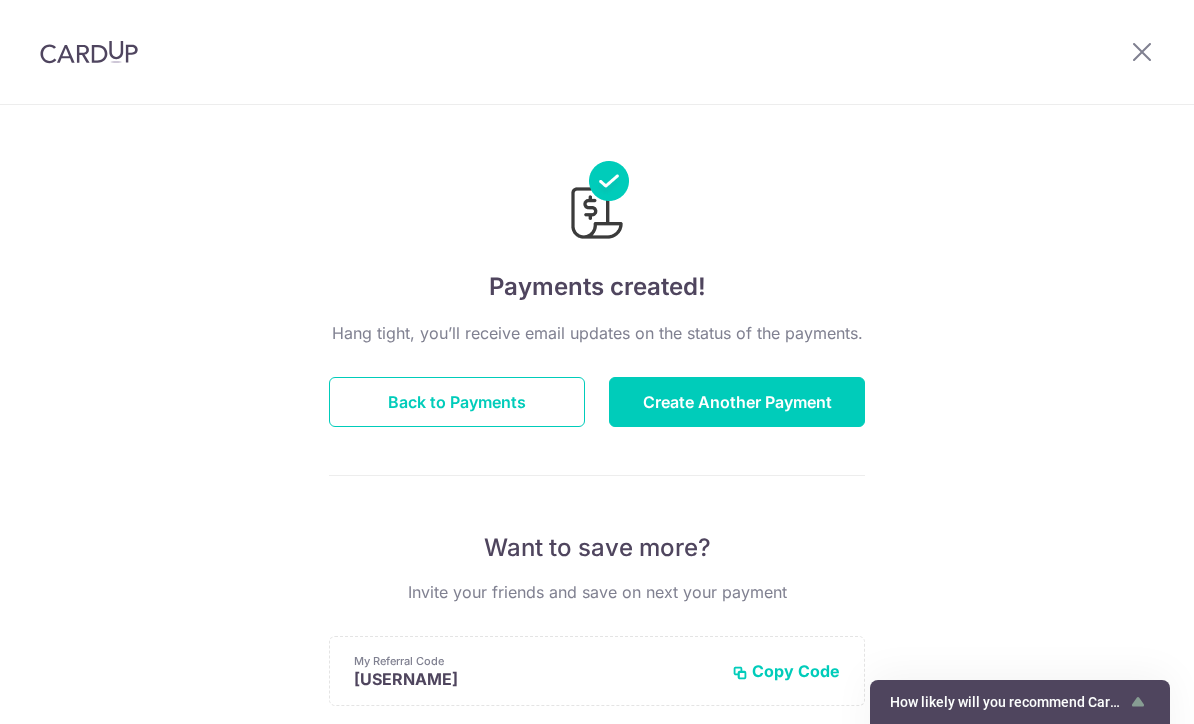 scroll, scrollTop: 0, scrollLeft: 0, axis: both 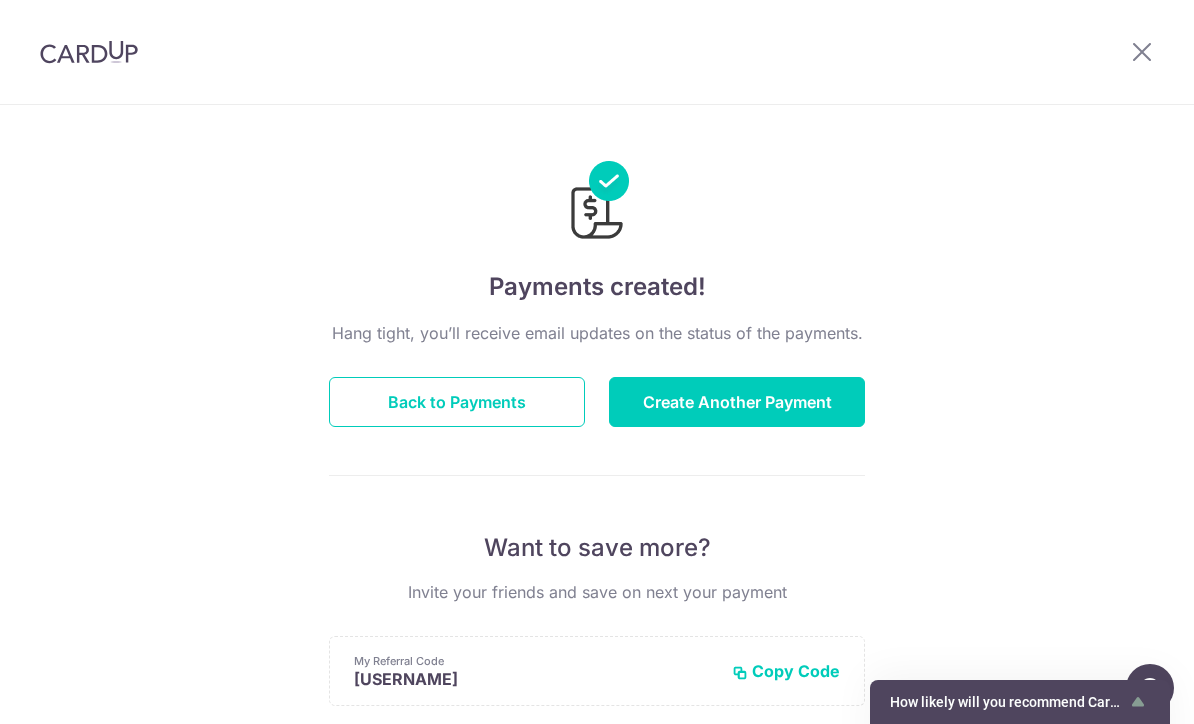 click on "Back to Payments" at bounding box center [457, 402] 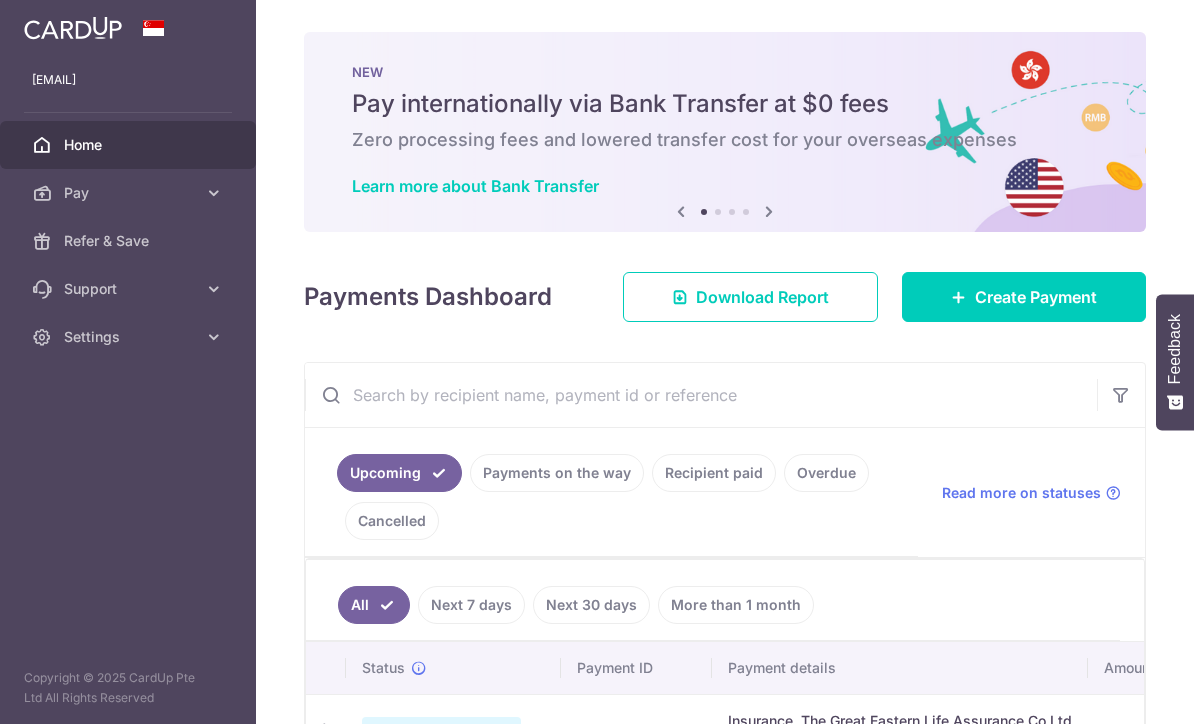 scroll, scrollTop: 0, scrollLeft: 0, axis: both 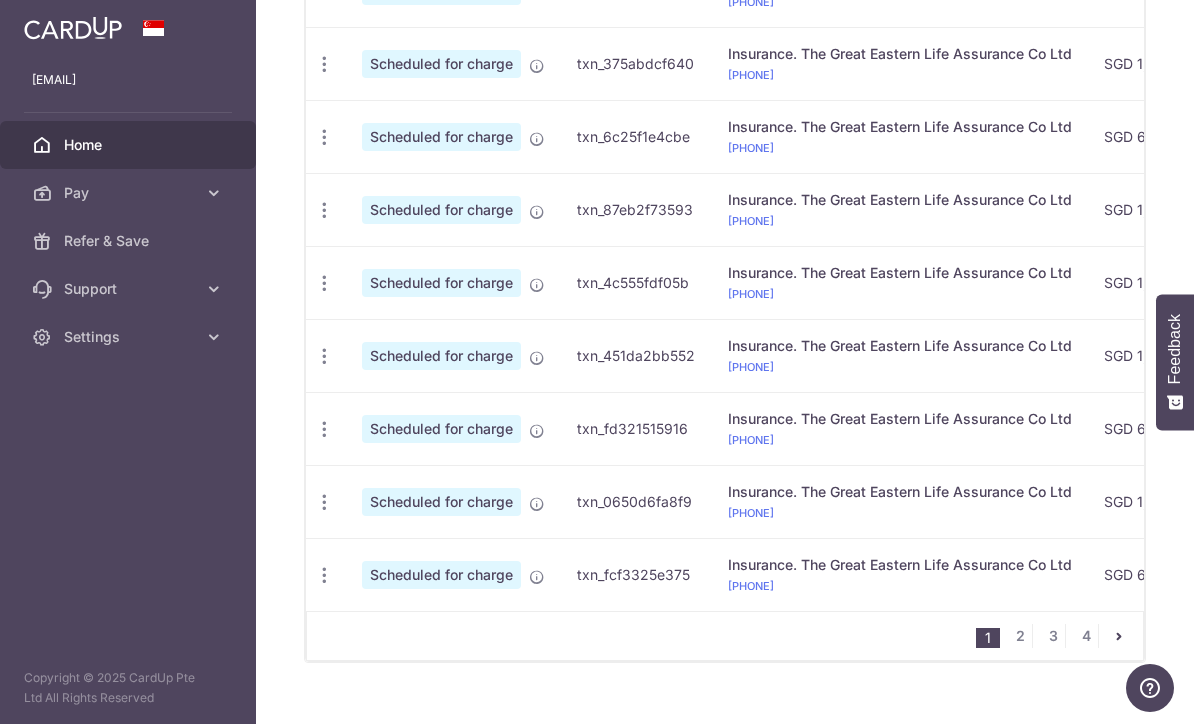 click on "4" at bounding box center [1086, 636] 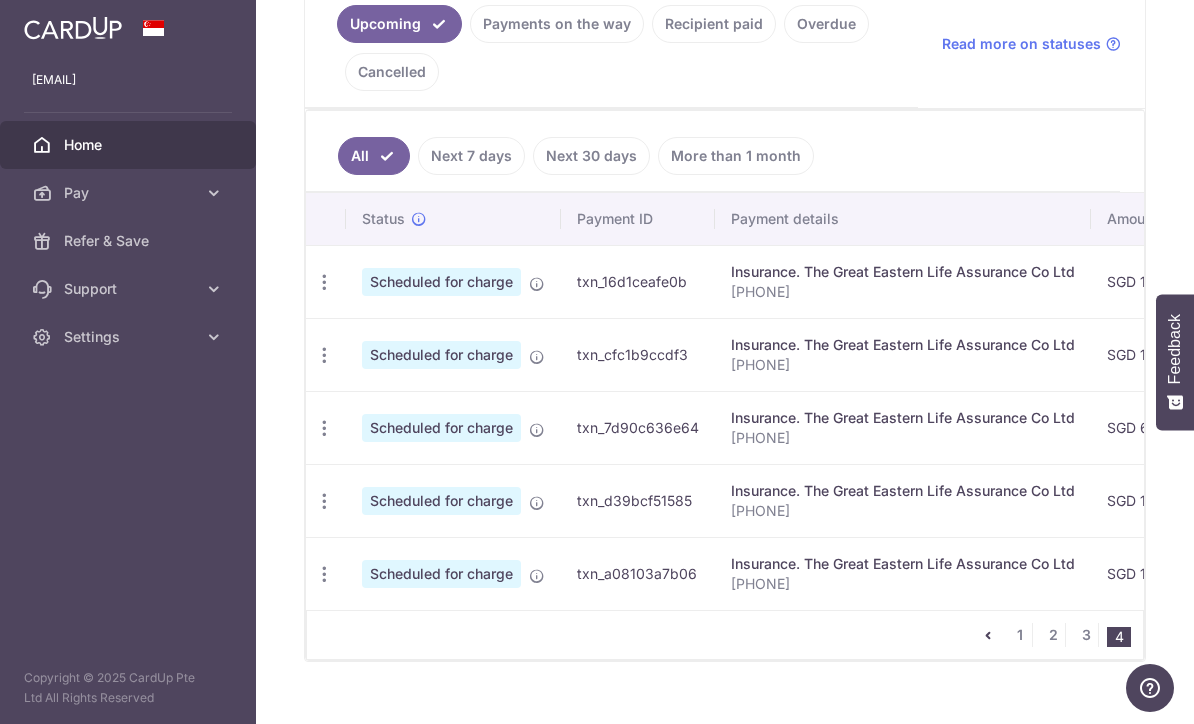 scroll, scrollTop: 472, scrollLeft: 0, axis: vertical 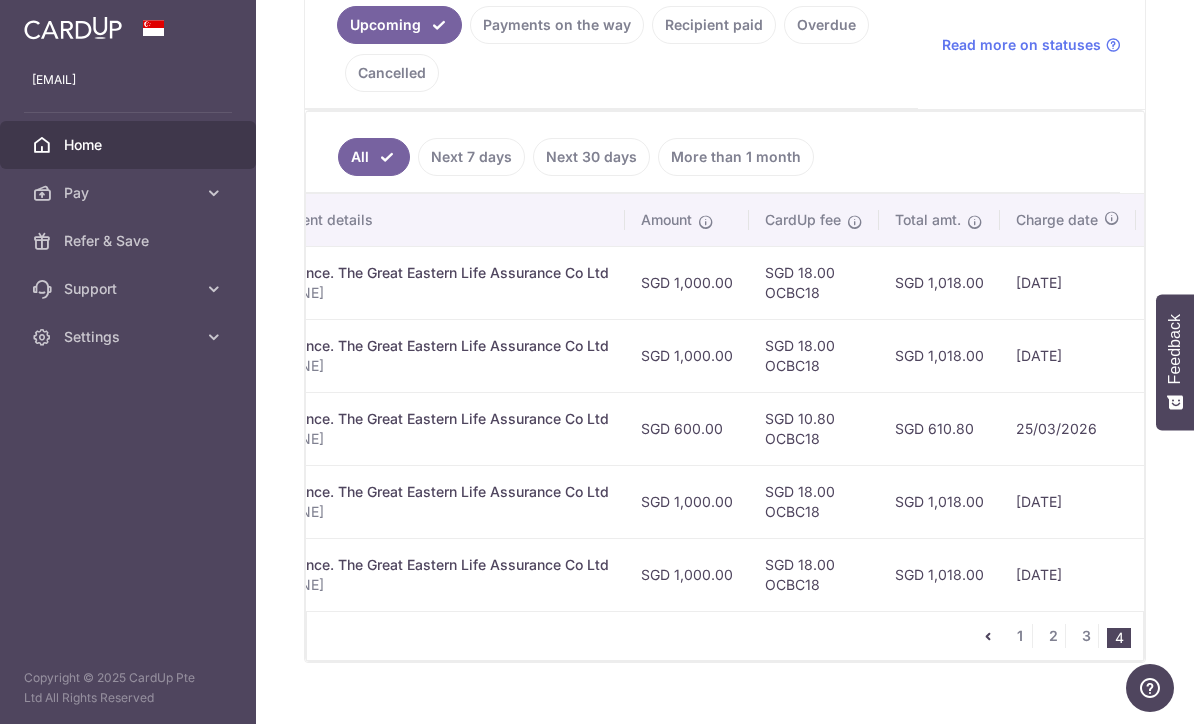 click on "1" at bounding box center [1020, 636] 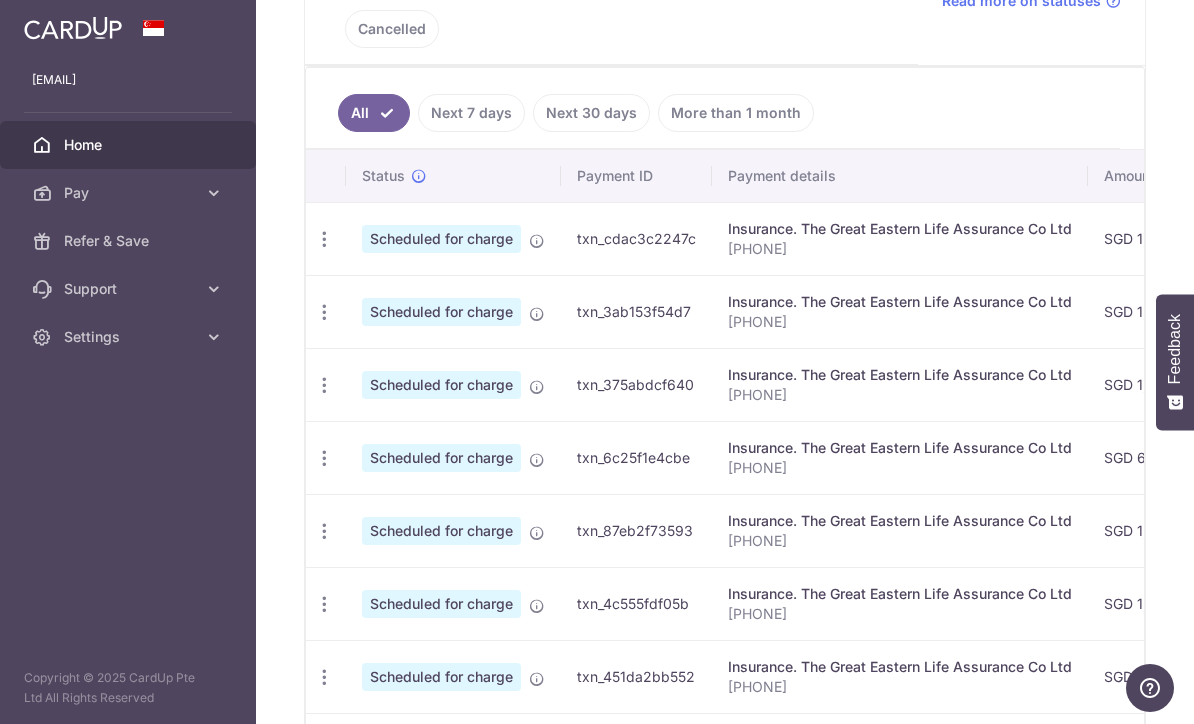 scroll, scrollTop: 515, scrollLeft: 0, axis: vertical 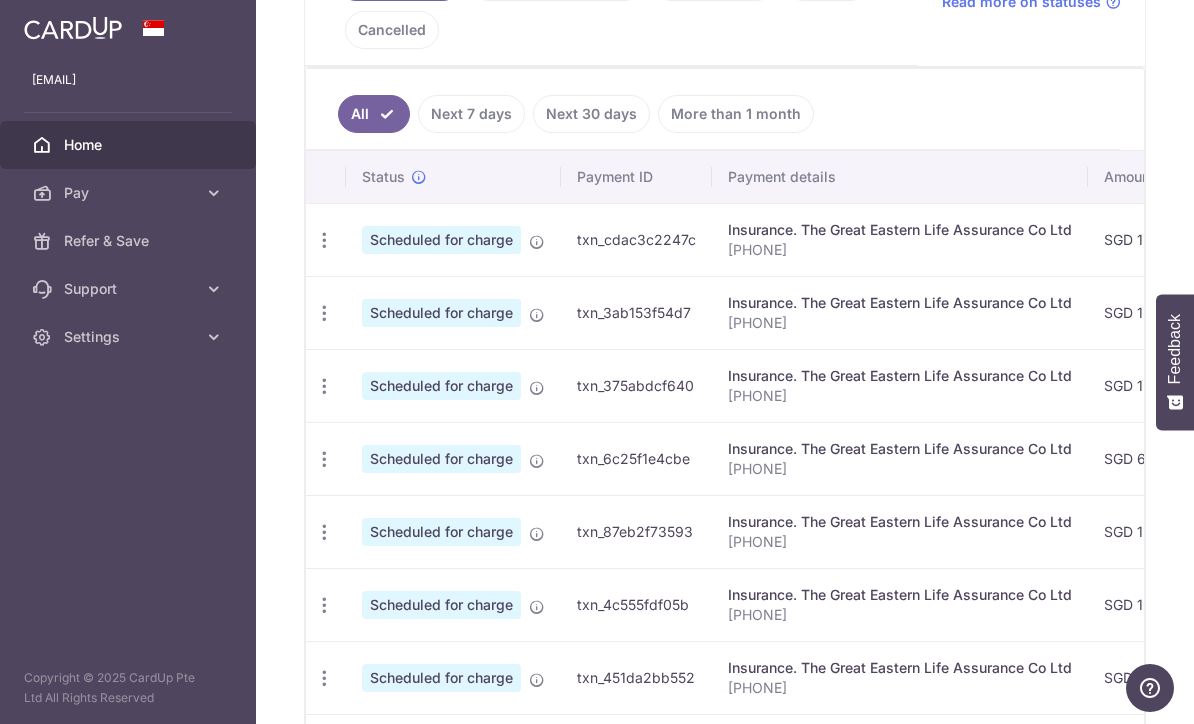 click at bounding box center [324, 240] 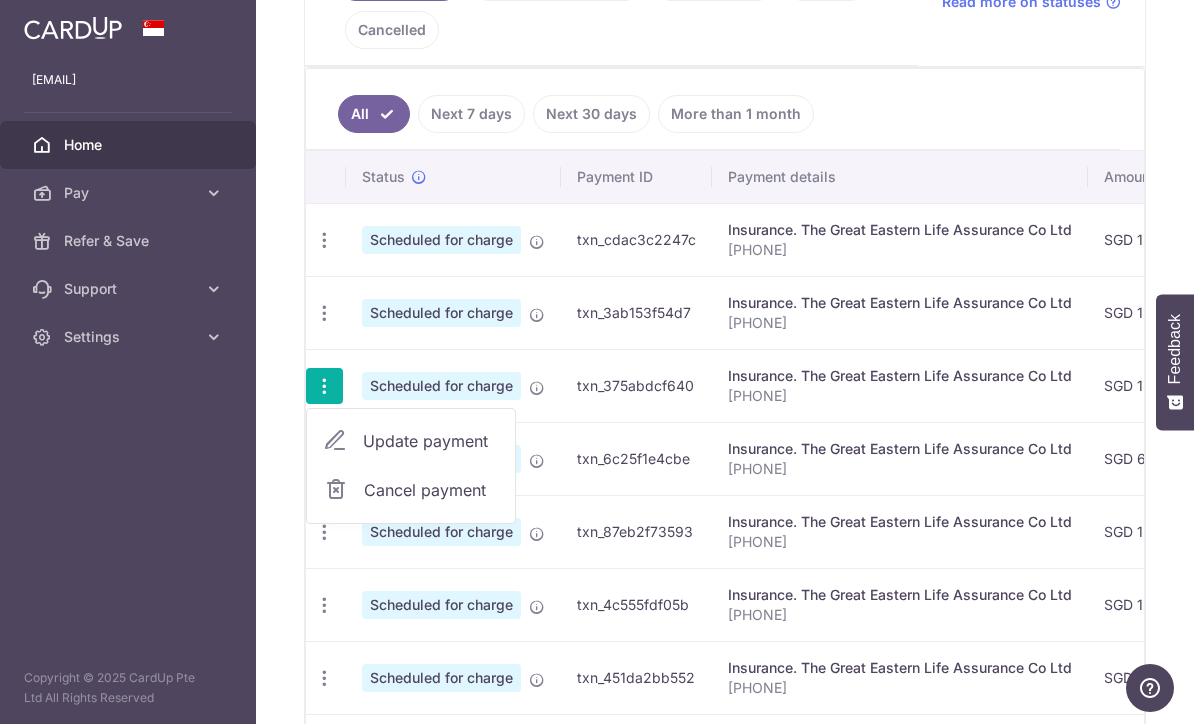 click on "Cancel payment" at bounding box center [411, 490] 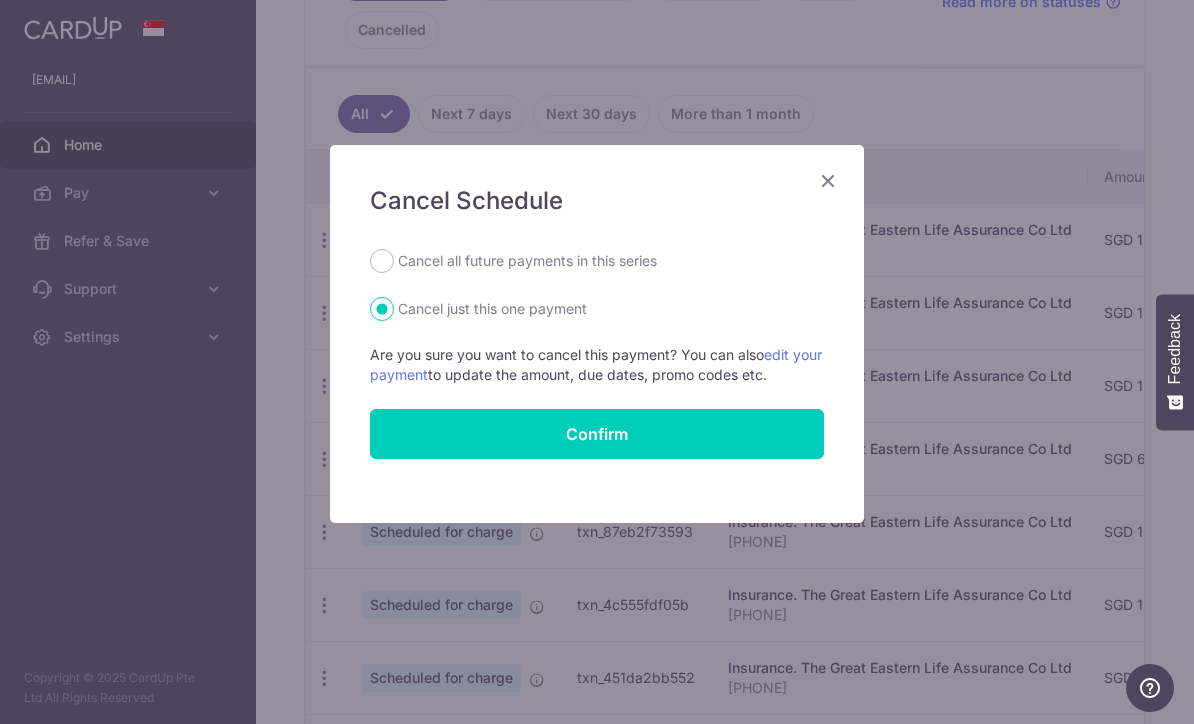 click on "Cancel all future payments in this series" at bounding box center [382, 261] 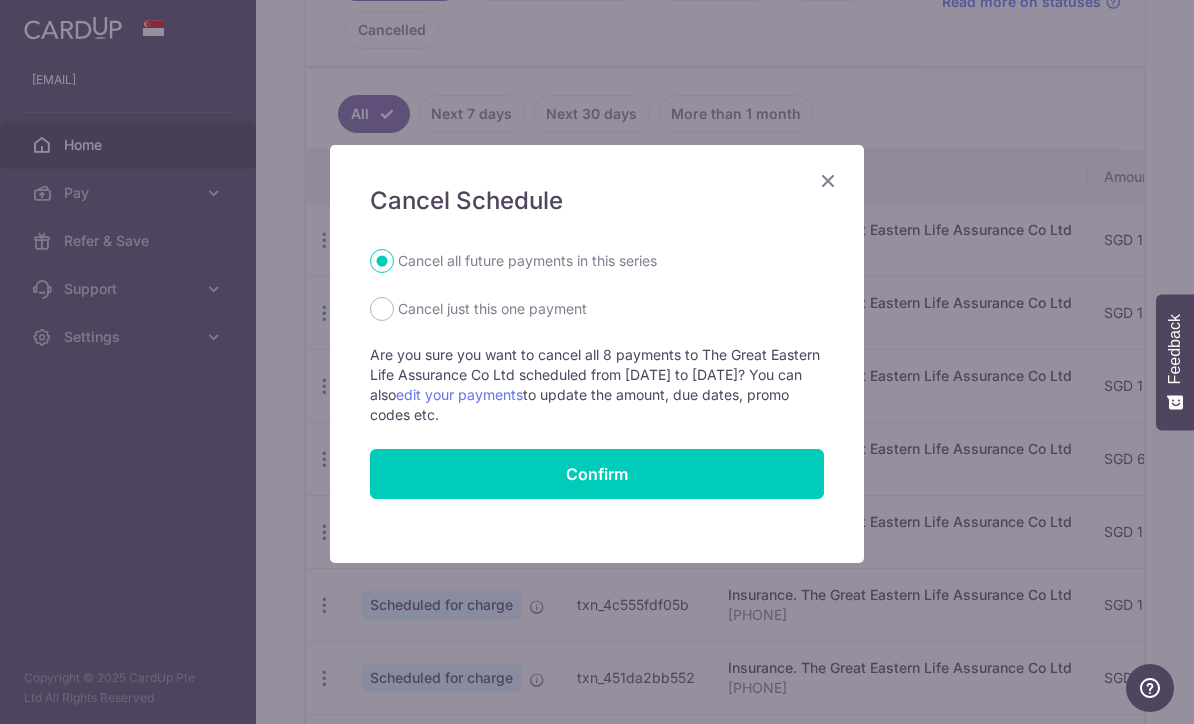 click on "Confirm" at bounding box center (597, 474) 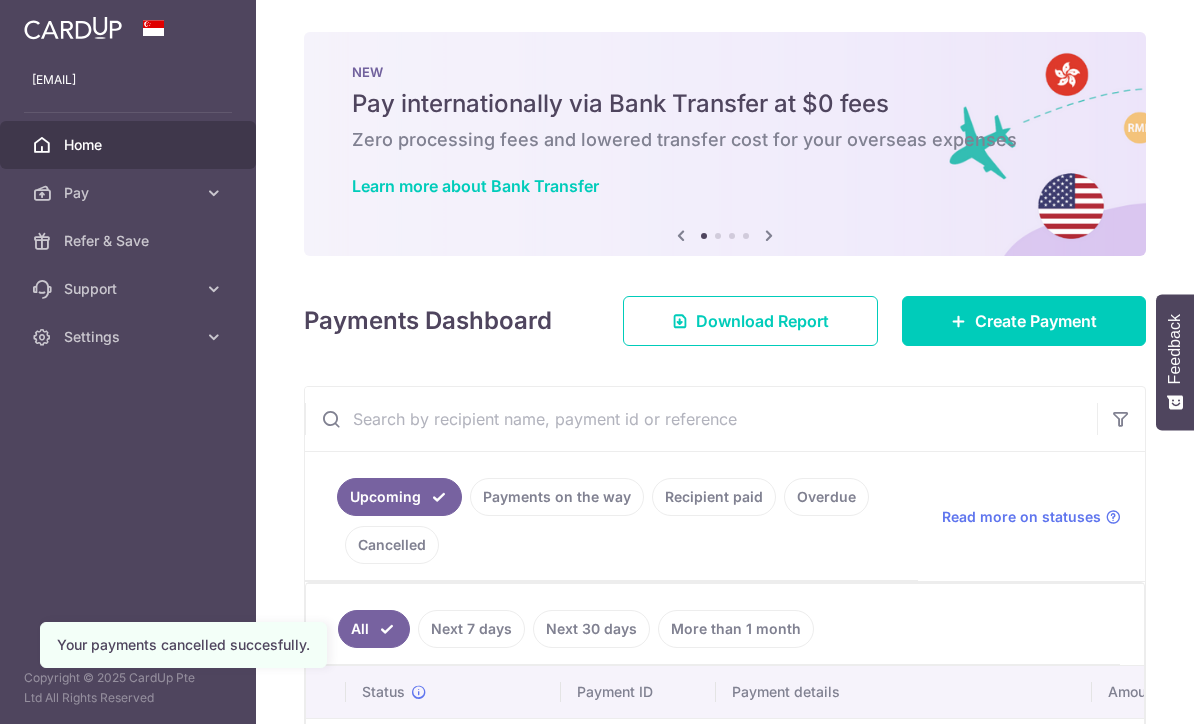 scroll, scrollTop: 0, scrollLeft: 0, axis: both 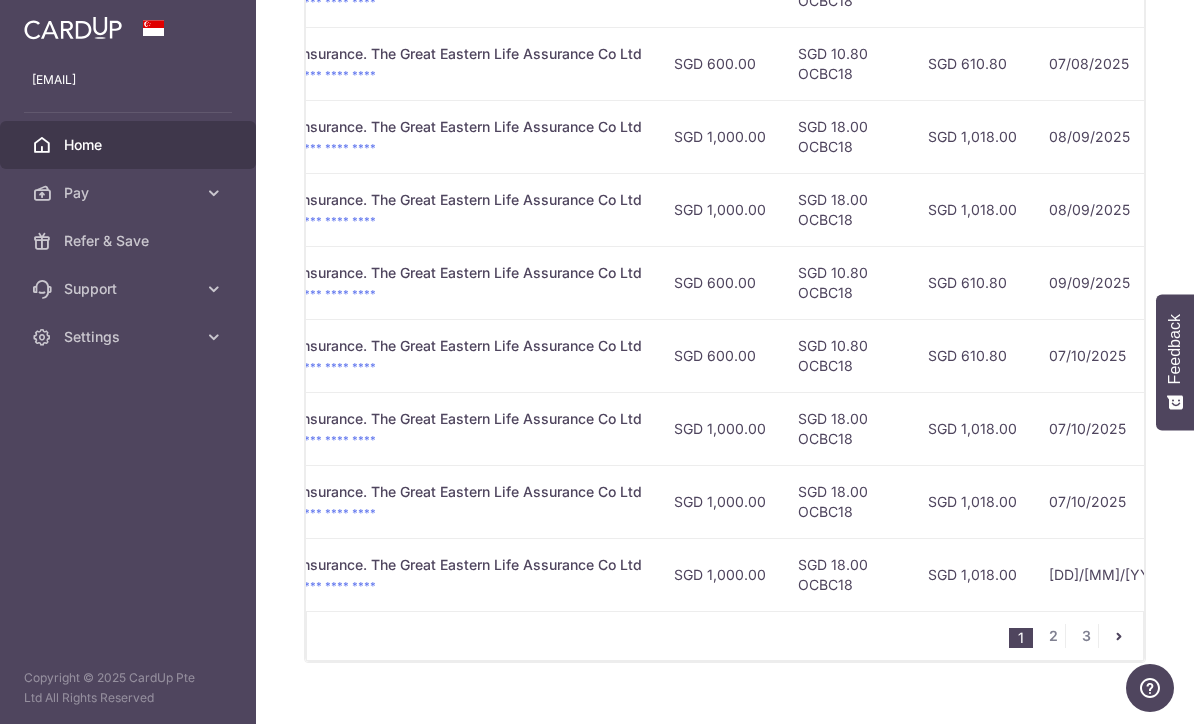 click on "2" at bounding box center (1053, 636) 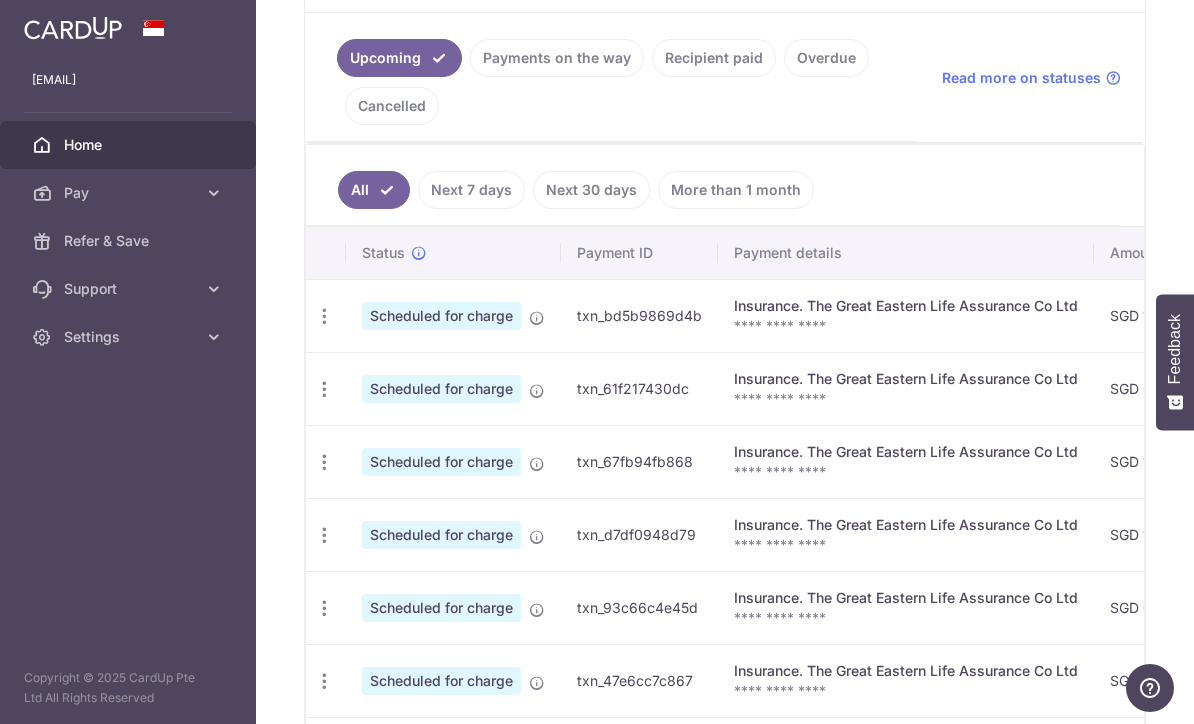 scroll, scrollTop: 442, scrollLeft: 0, axis: vertical 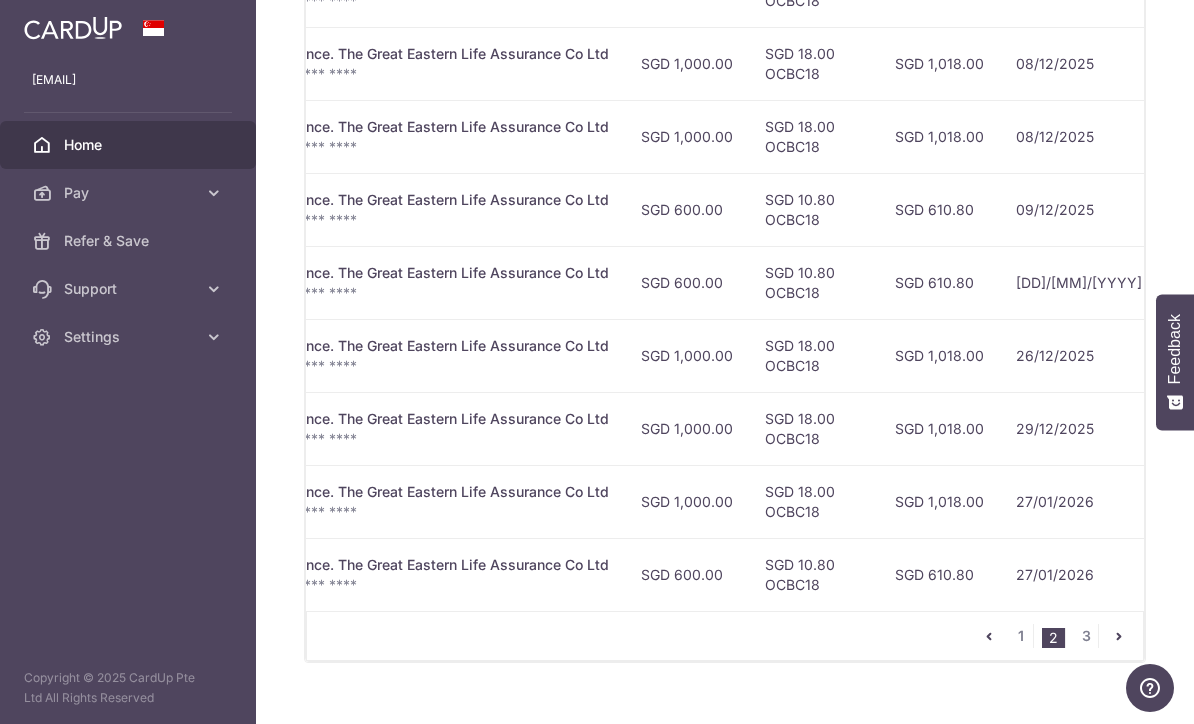 click on "3" at bounding box center (1086, 636) 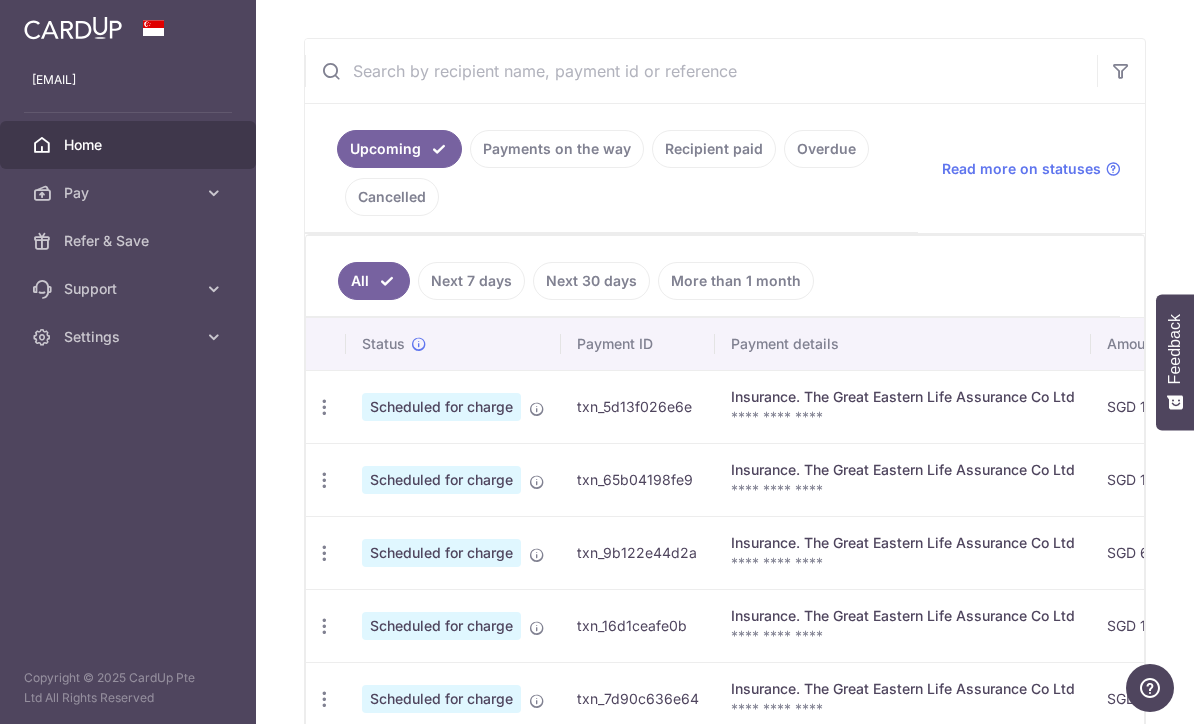 scroll, scrollTop: 350, scrollLeft: 0, axis: vertical 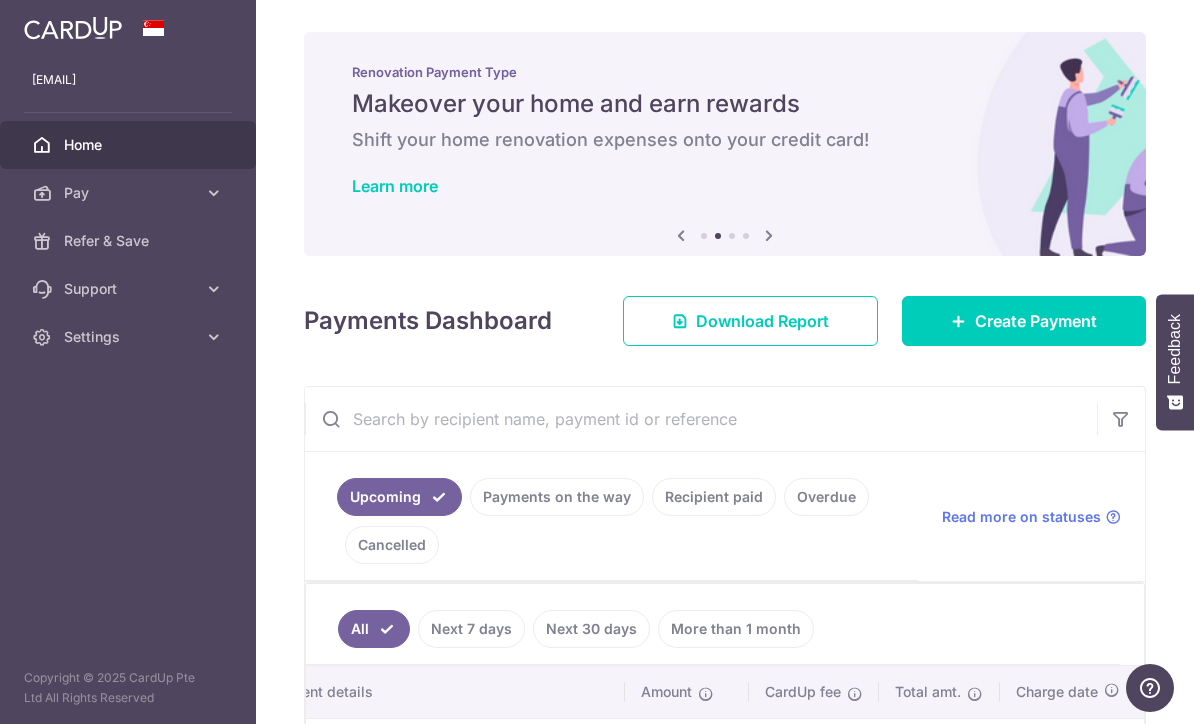 click at bounding box center [0, 0] 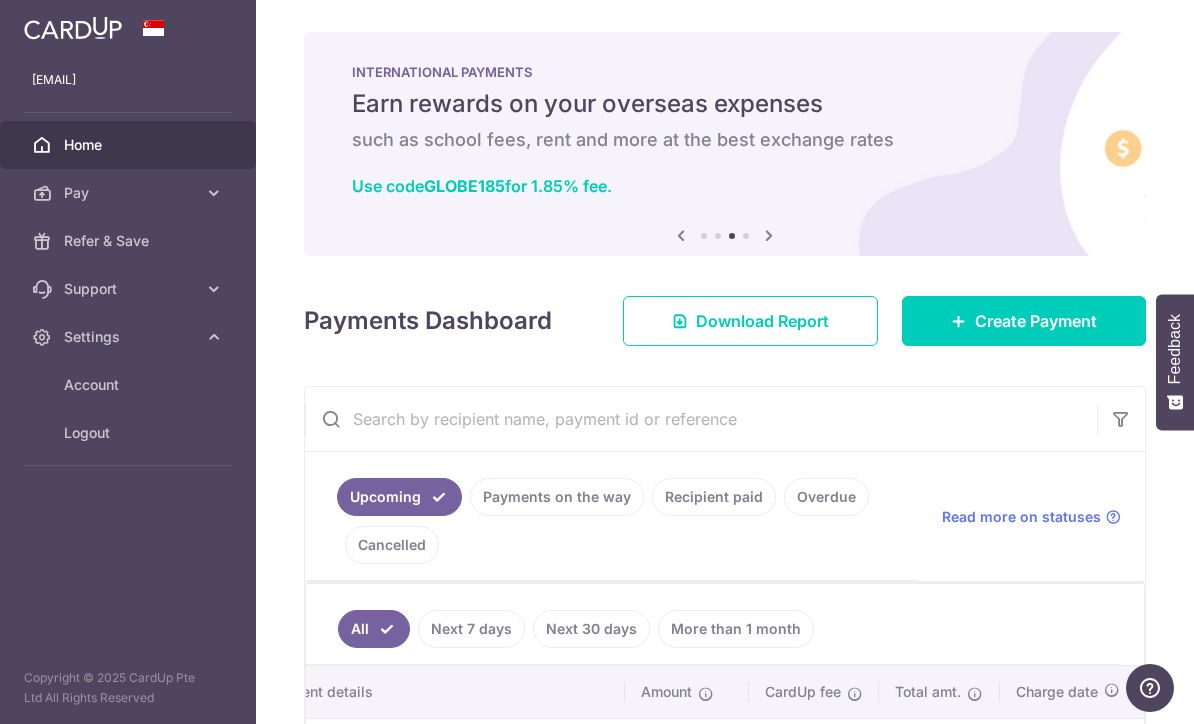 click on "Logout" at bounding box center (128, 433) 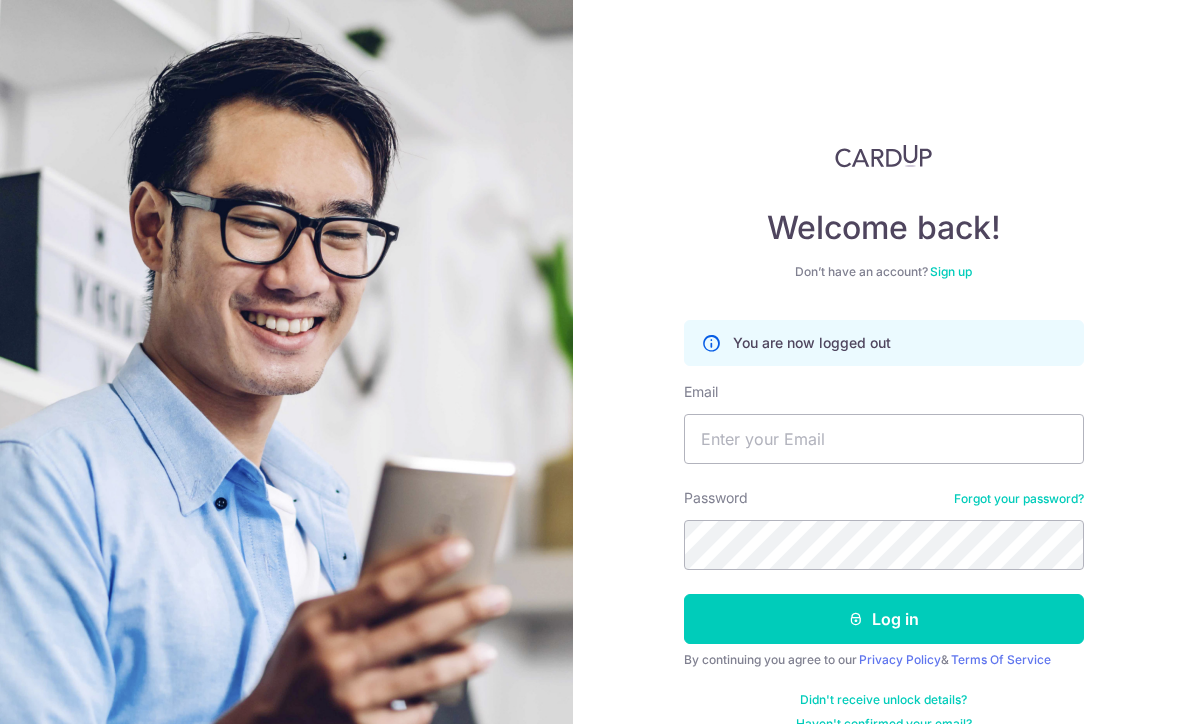 scroll, scrollTop: 258, scrollLeft: 0, axis: vertical 